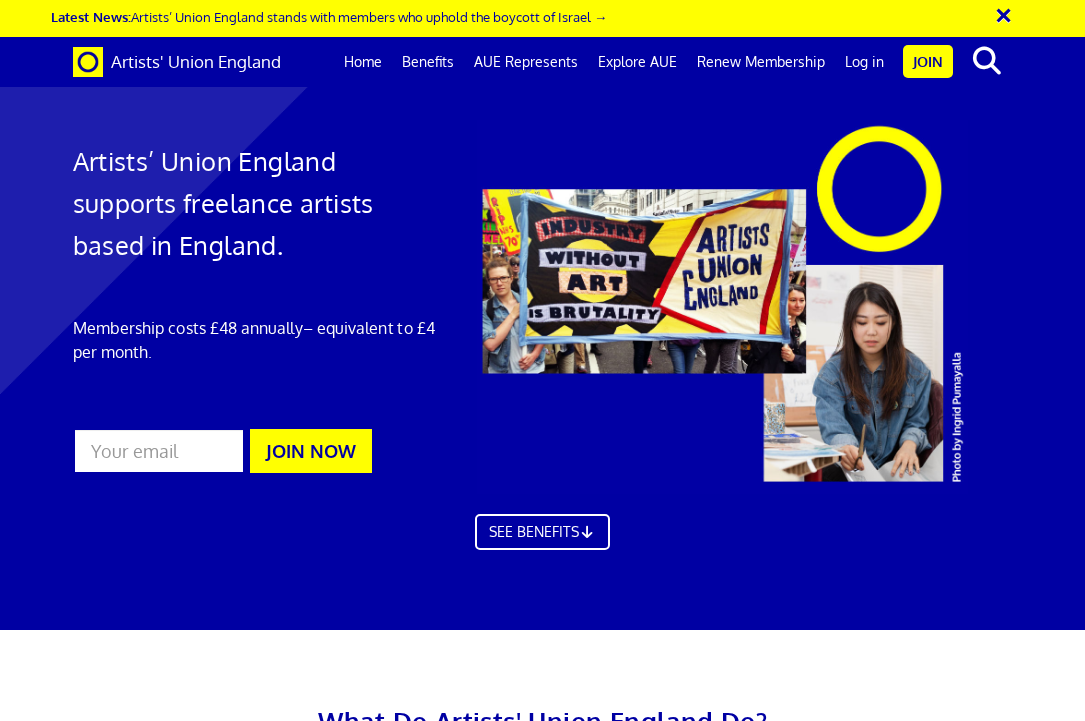 scroll, scrollTop: 0, scrollLeft: 0, axis: both 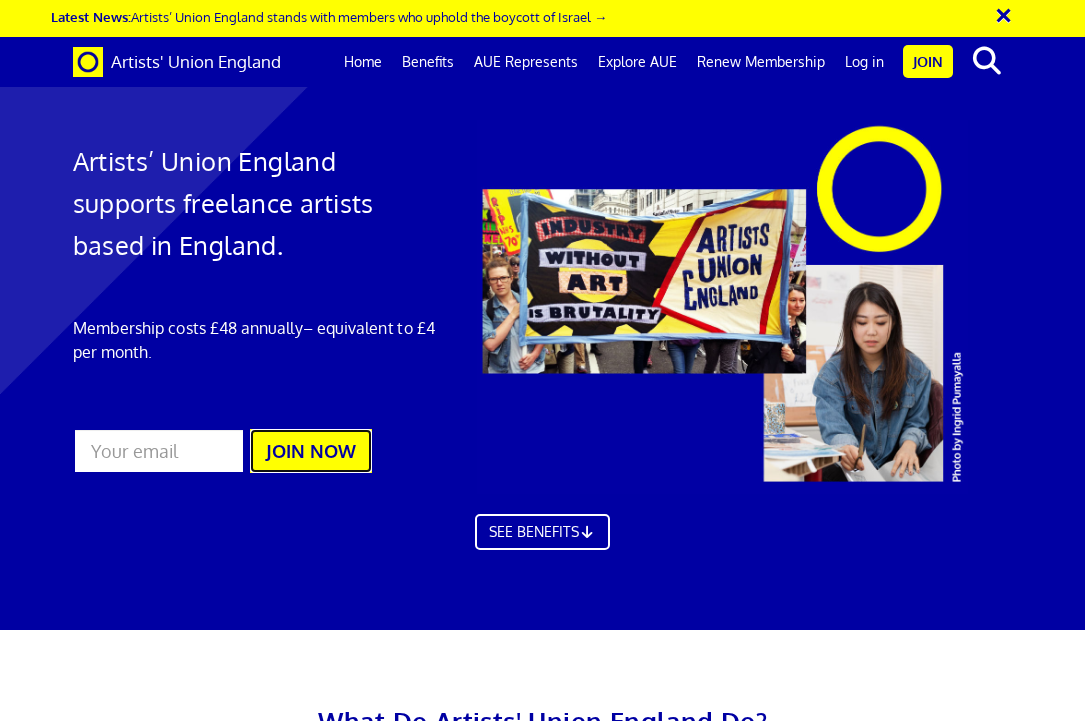 click on "JOIN NOW" at bounding box center (311, 451) 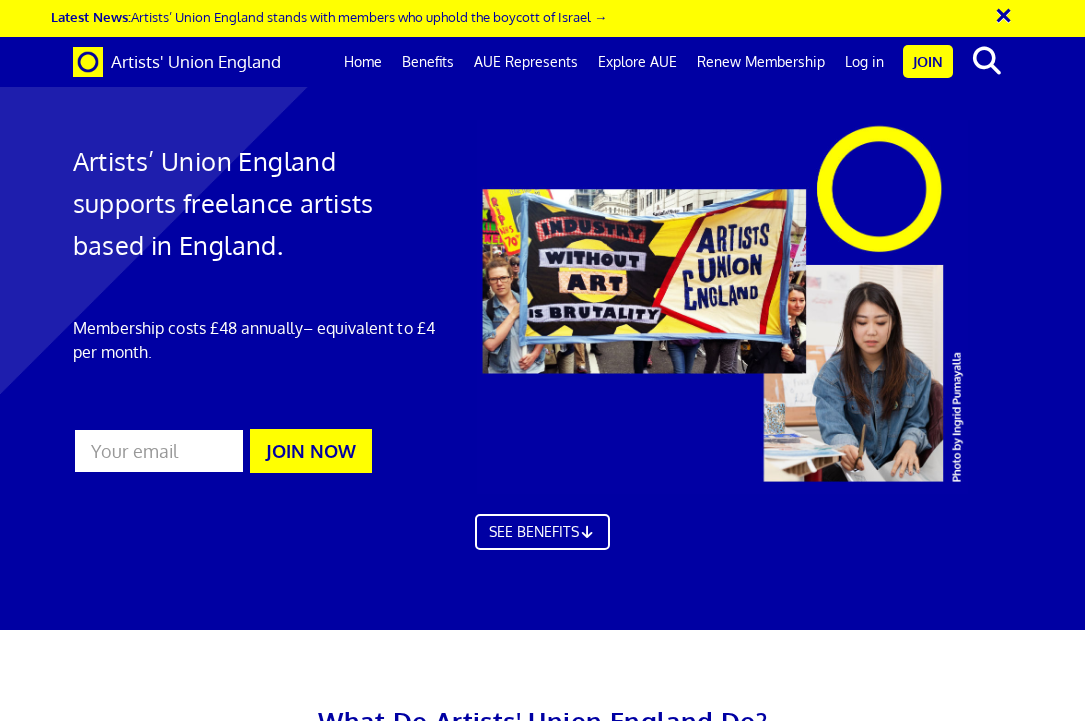 click at bounding box center [159, 451] 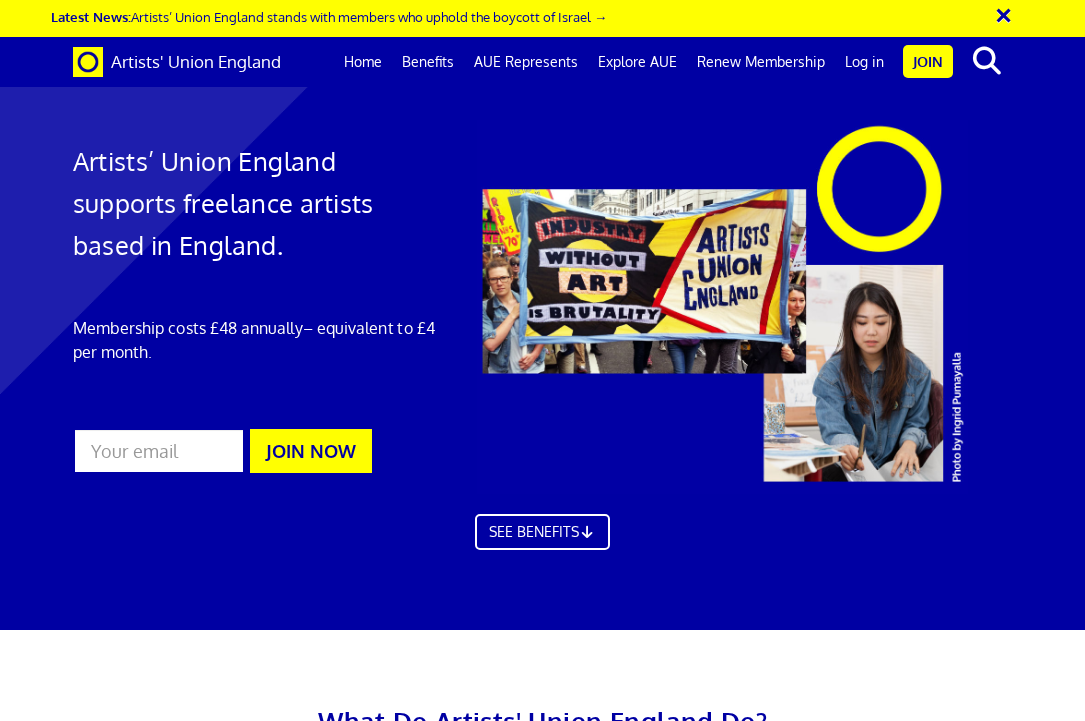 scroll, scrollTop: 0, scrollLeft: 0, axis: both 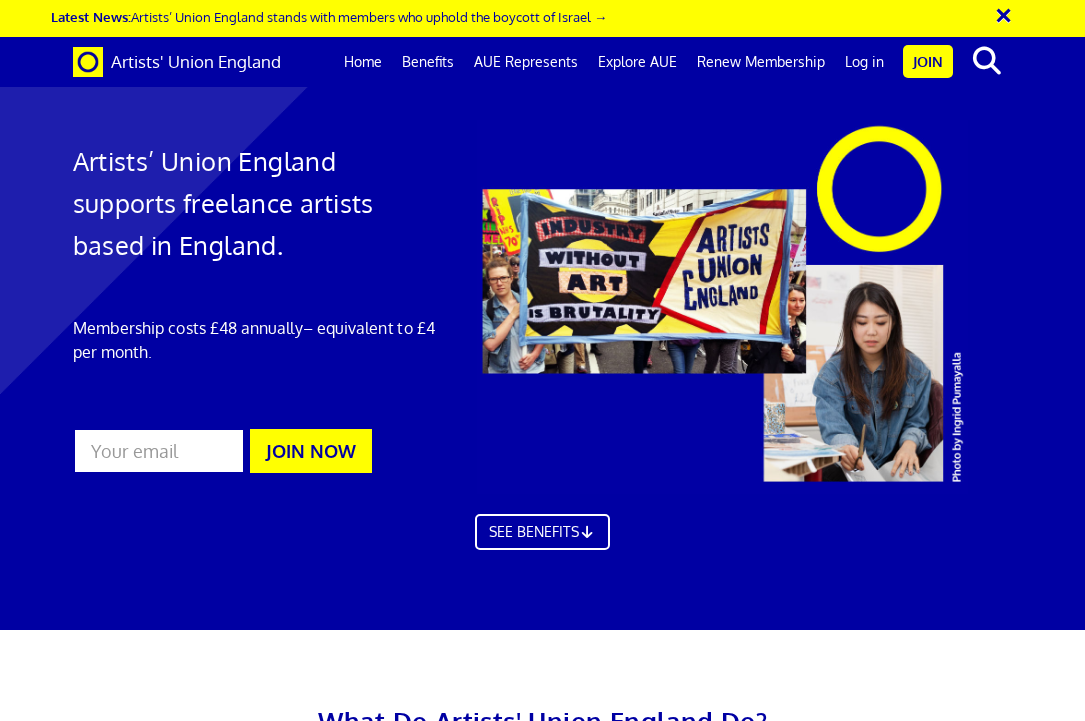 click at bounding box center (159, 451) 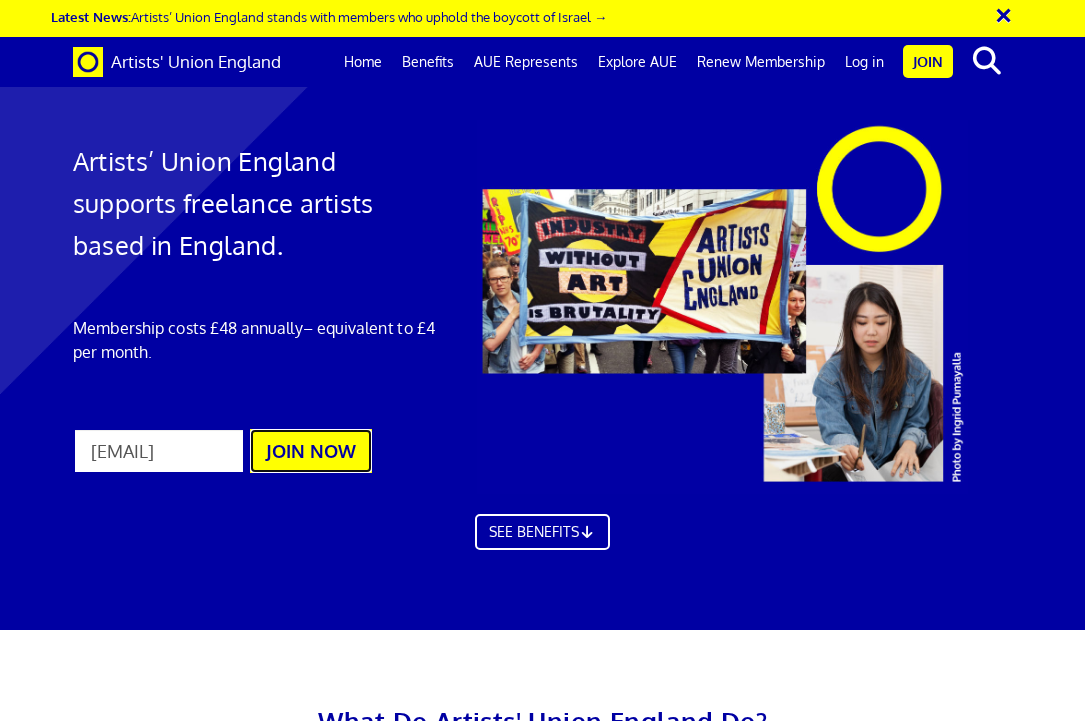 click on "JOIN NOW" at bounding box center (311, 451) 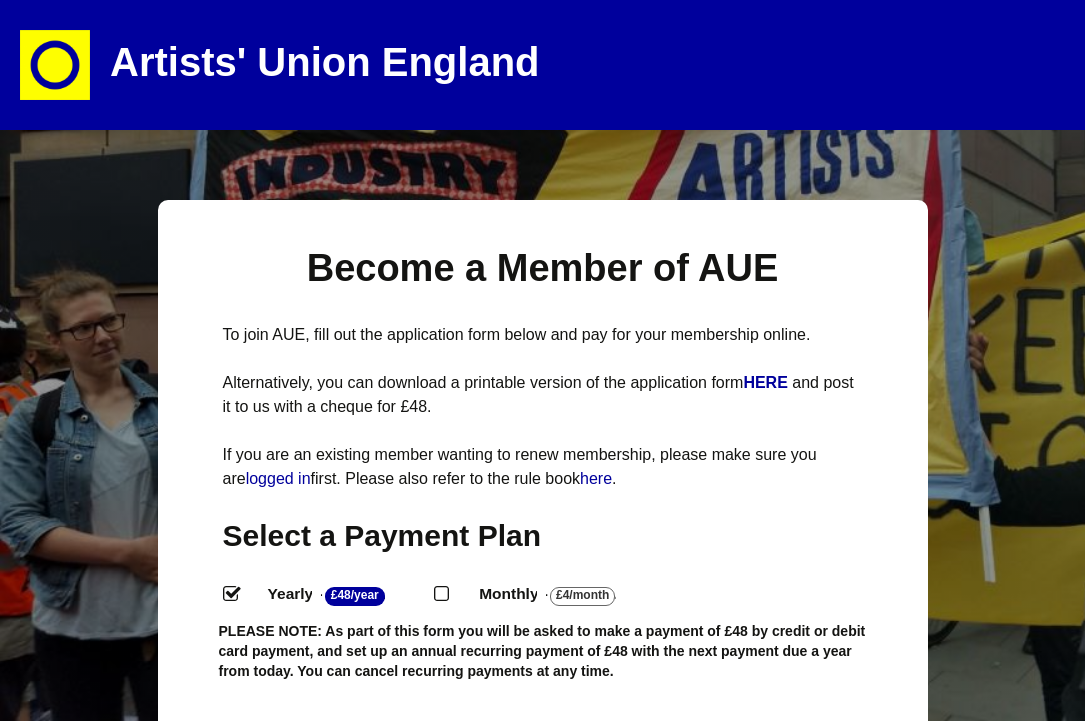 select 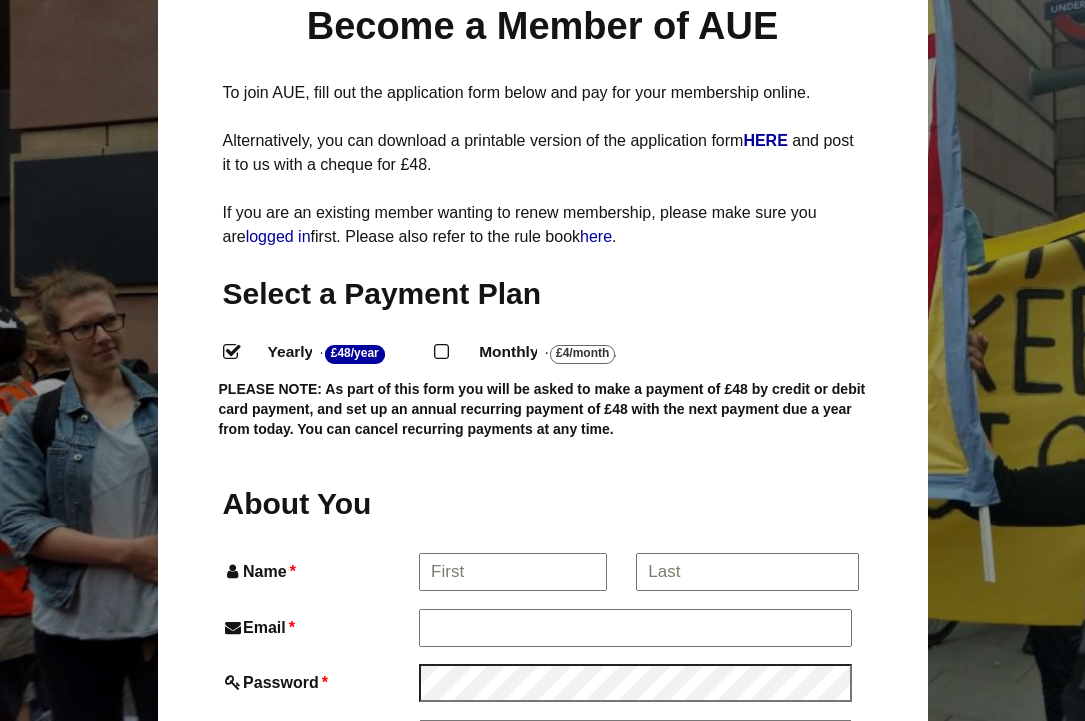 scroll, scrollTop: 245, scrollLeft: 0, axis: vertical 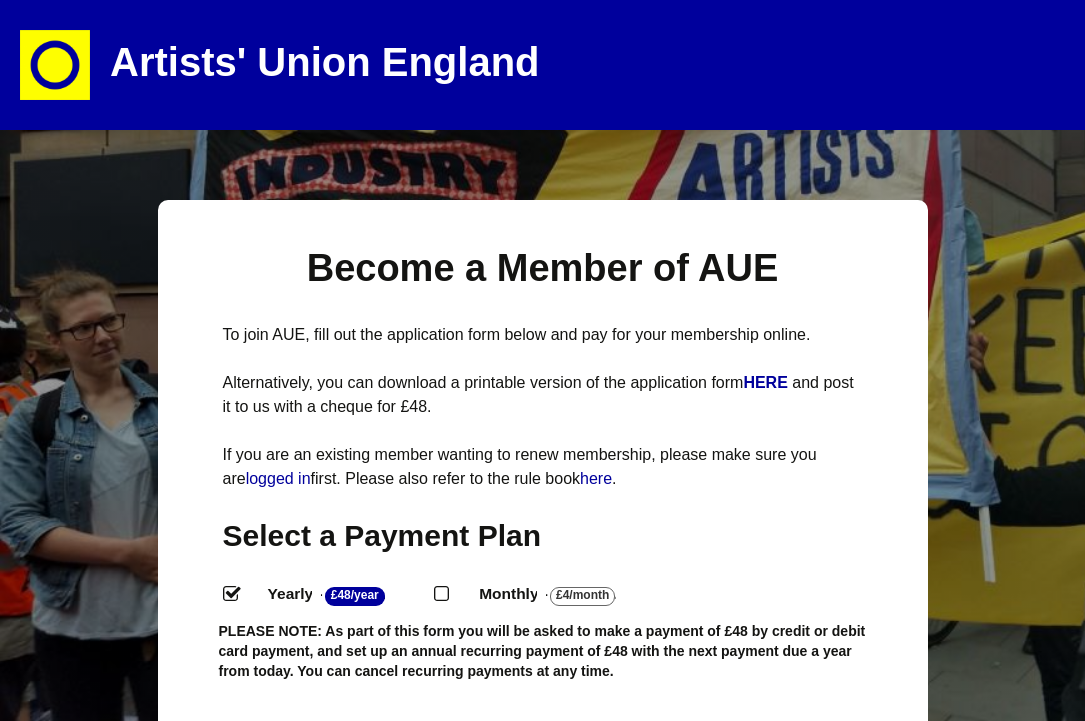select 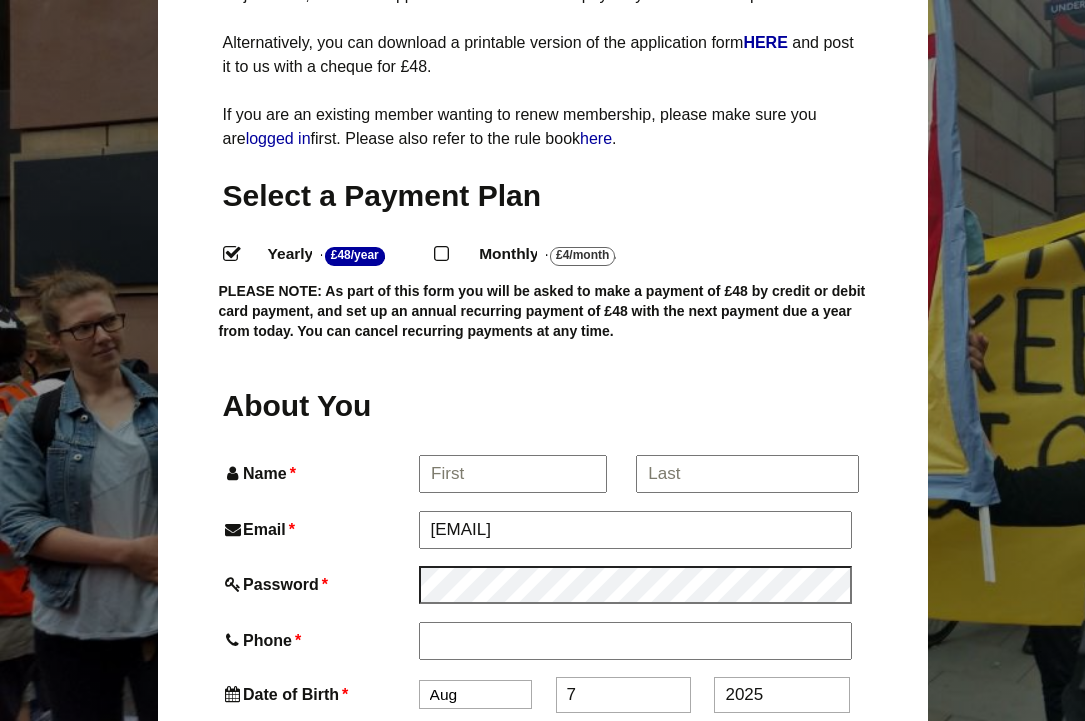 scroll, scrollTop: 358, scrollLeft: 0, axis: vertical 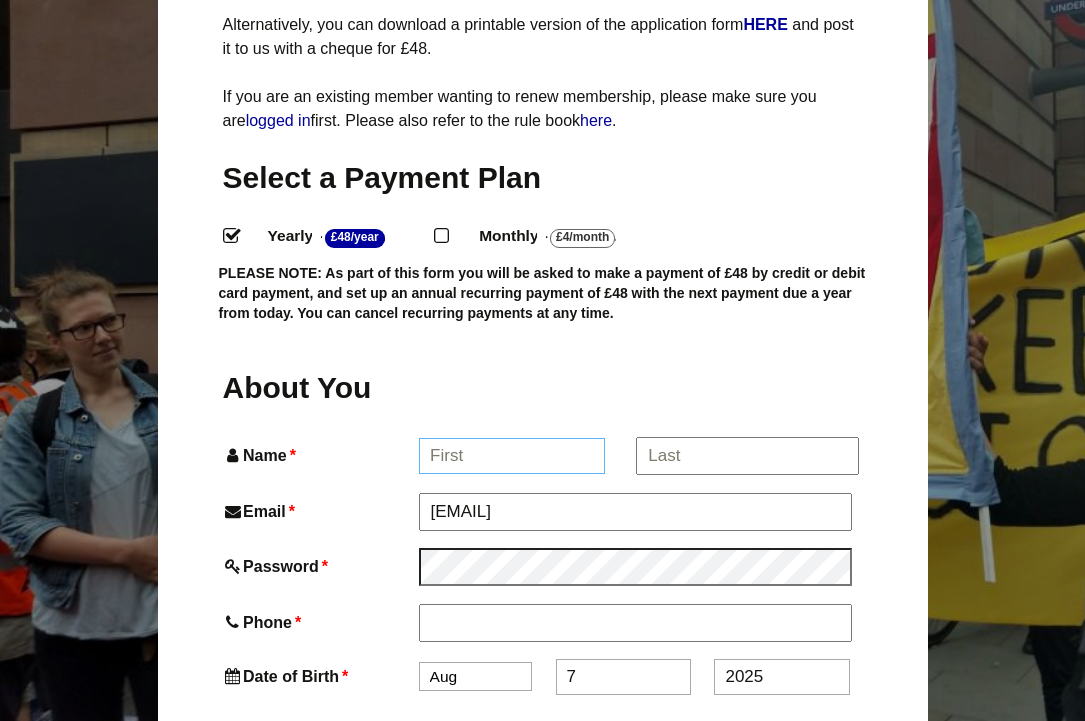 click on "Name  *" at bounding box center [512, 456] 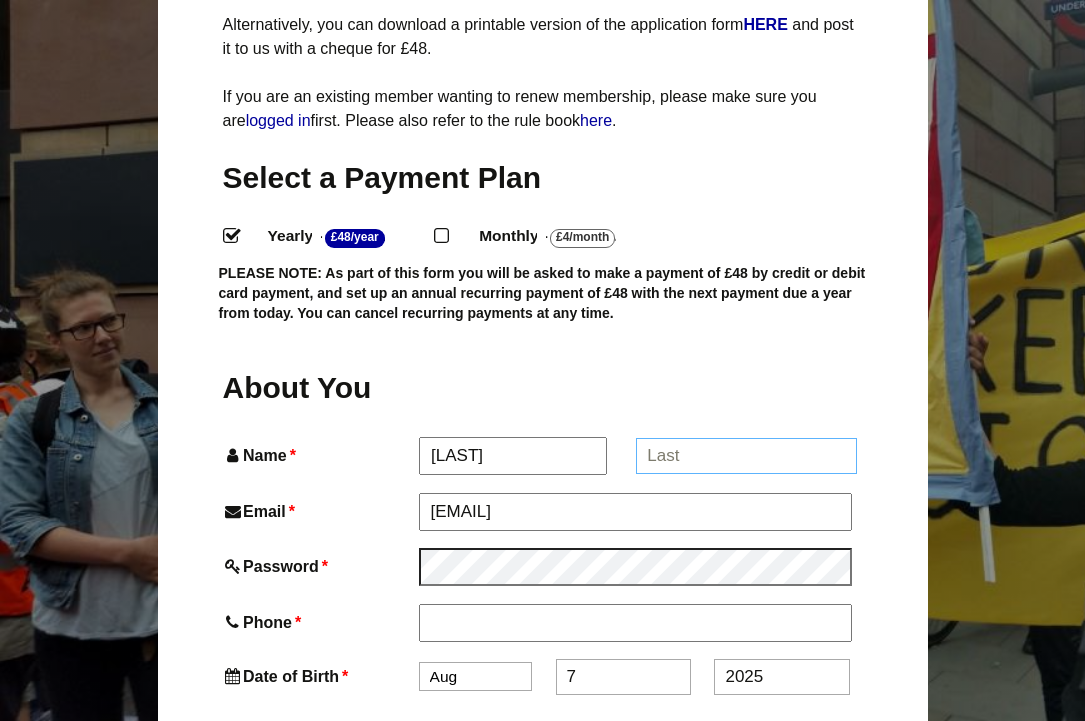 click on "*" at bounding box center [746, 456] 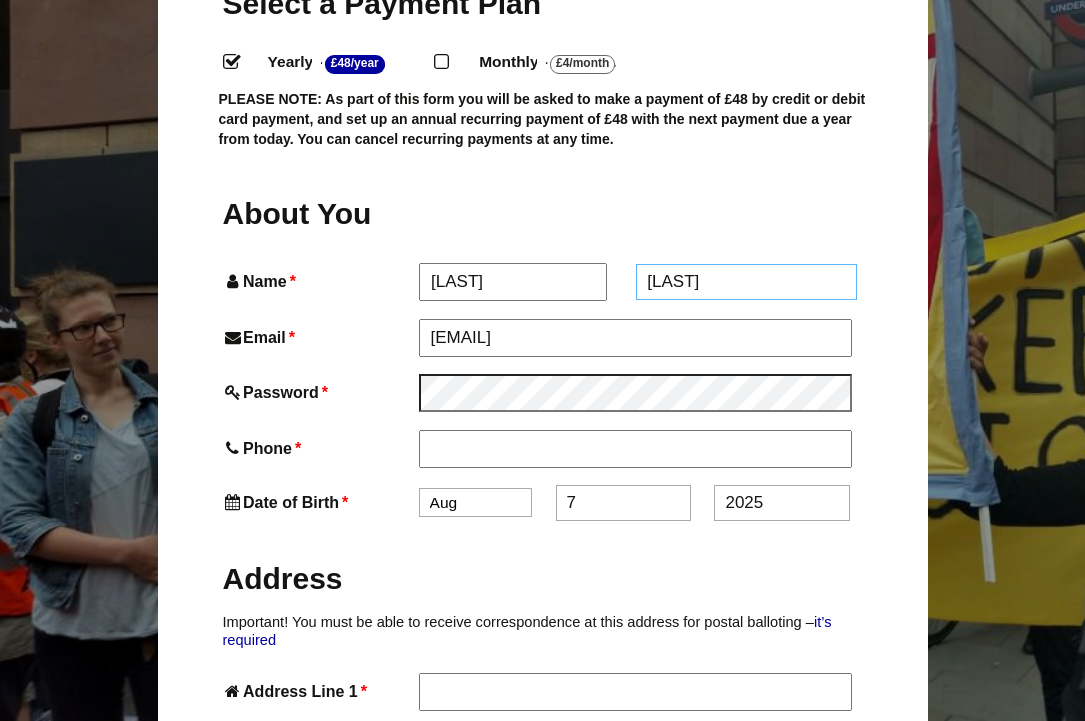 scroll, scrollTop: 533, scrollLeft: 0, axis: vertical 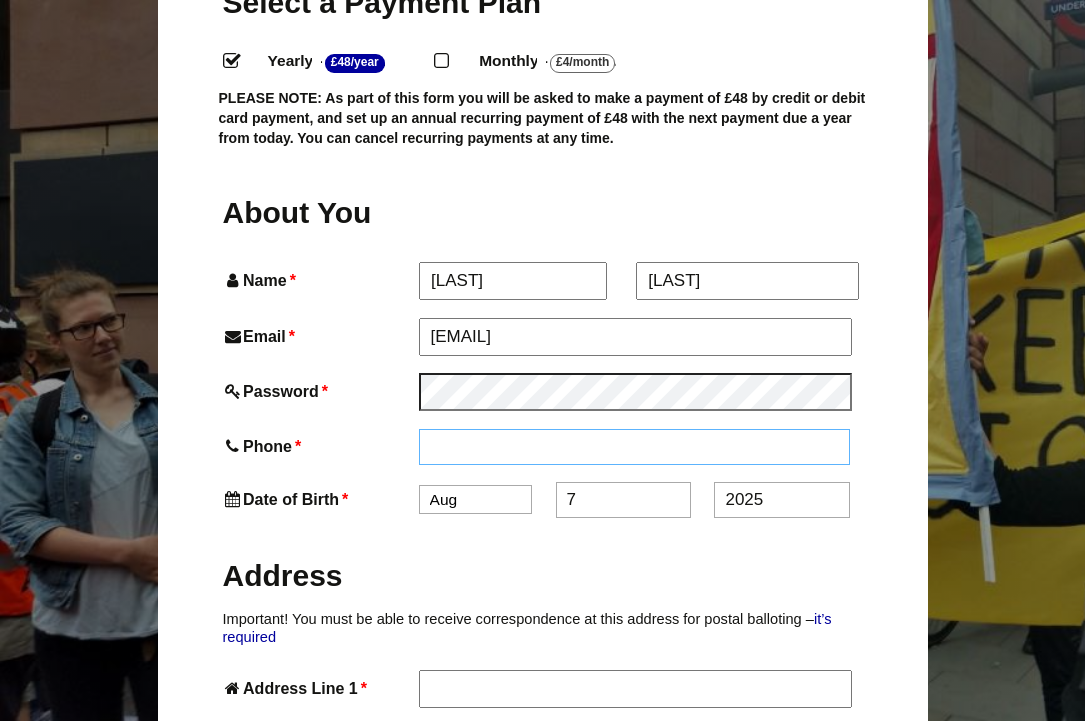 click on "Phone  *" at bounding box center (635, 447) 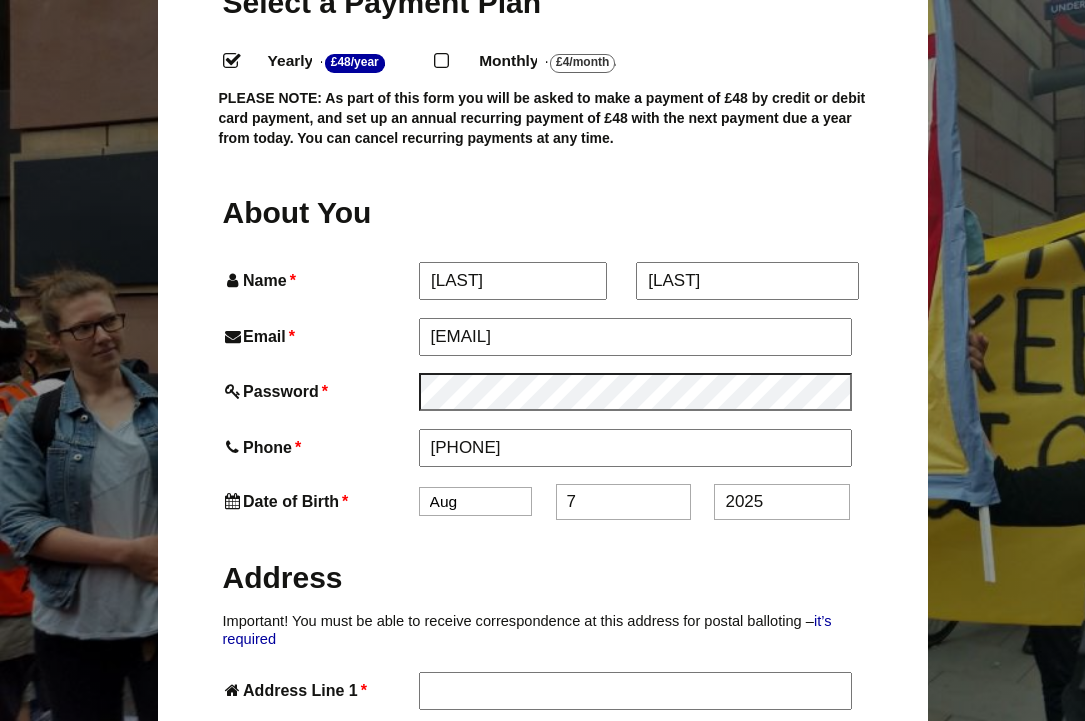 click on "Jan Feb Mar Apr May Jun Jul Aug Sep Oct Nov Dec" at bounding box center (475, 501) 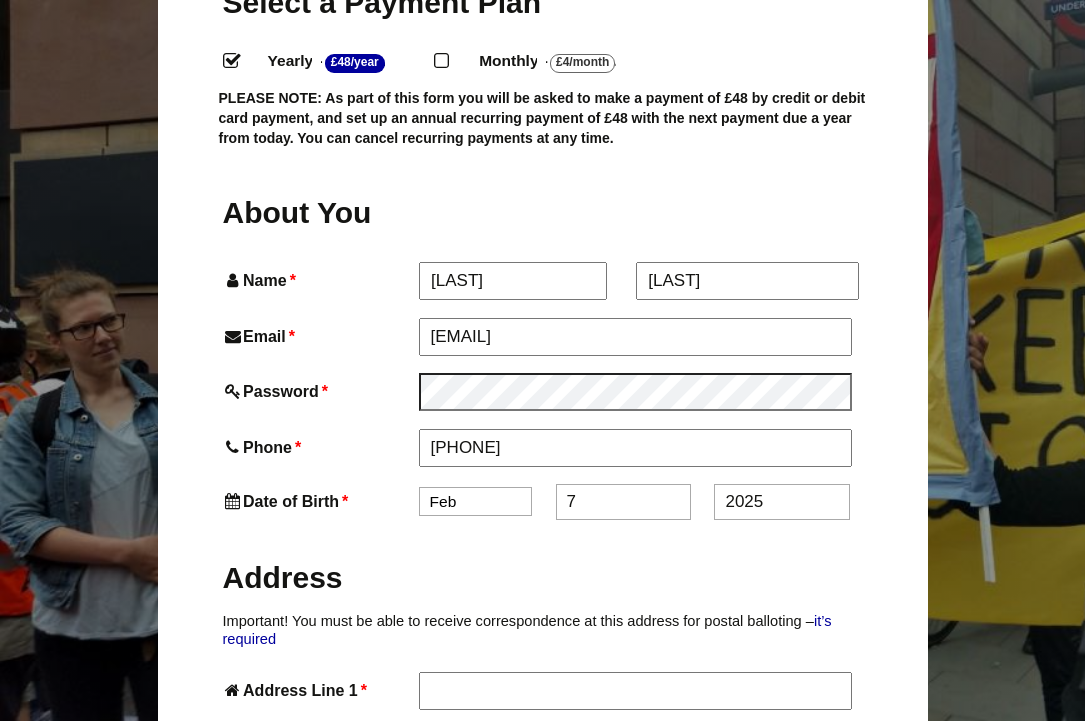 click on "7" at bounding box center [623, 502] 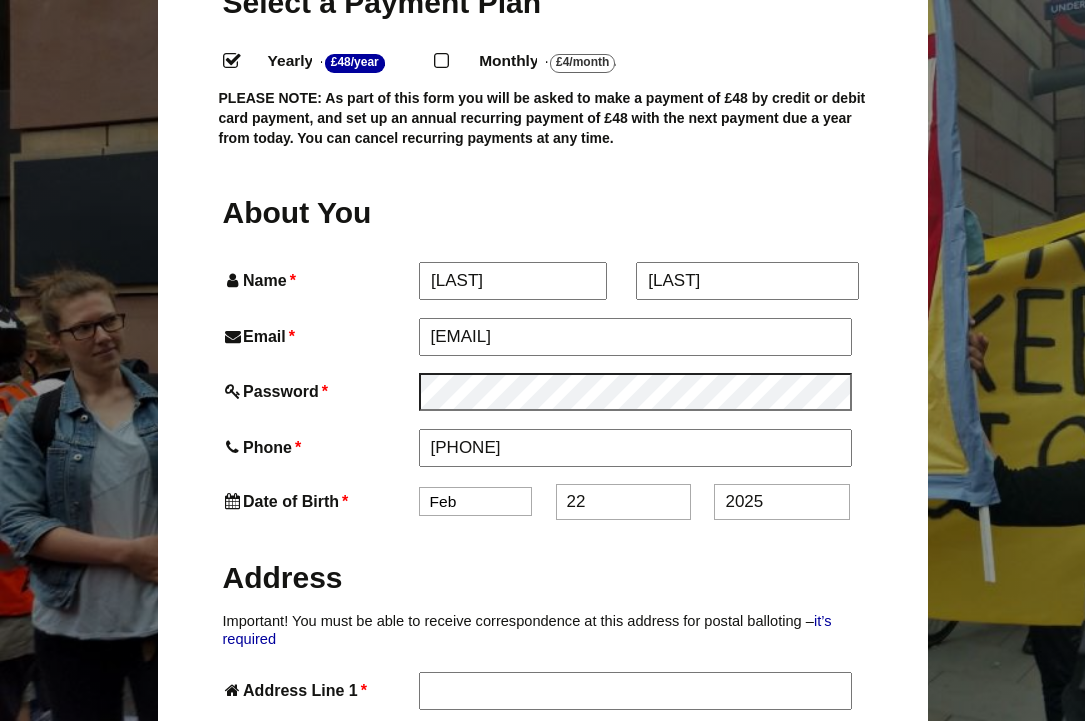 type on "22" 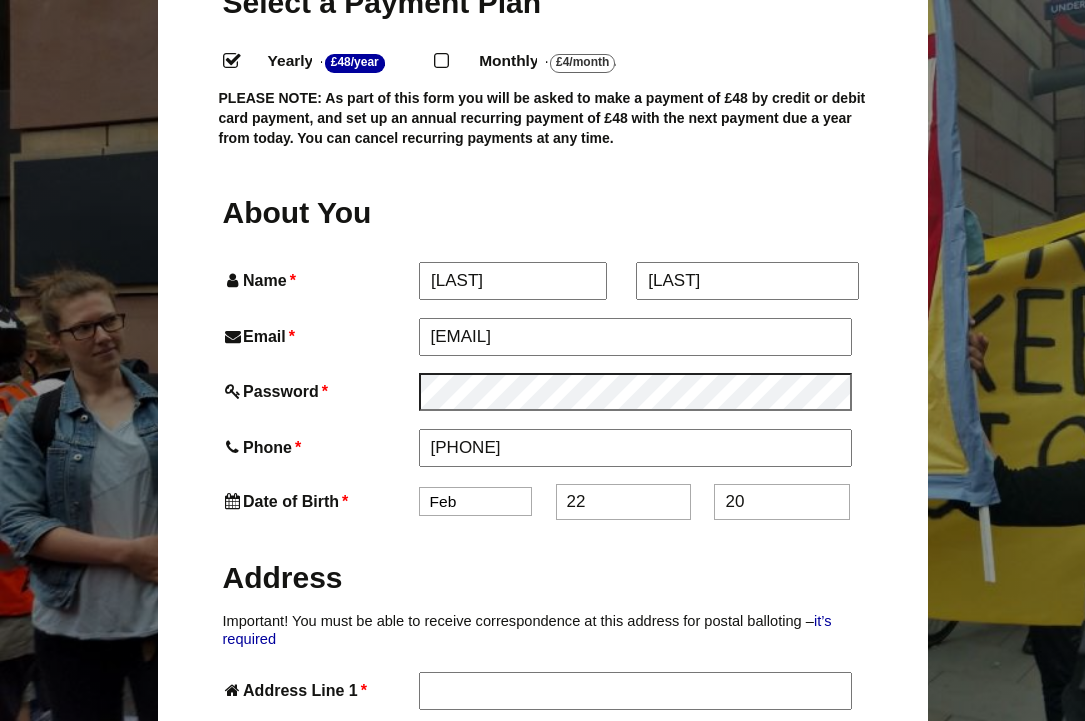 type on "2" 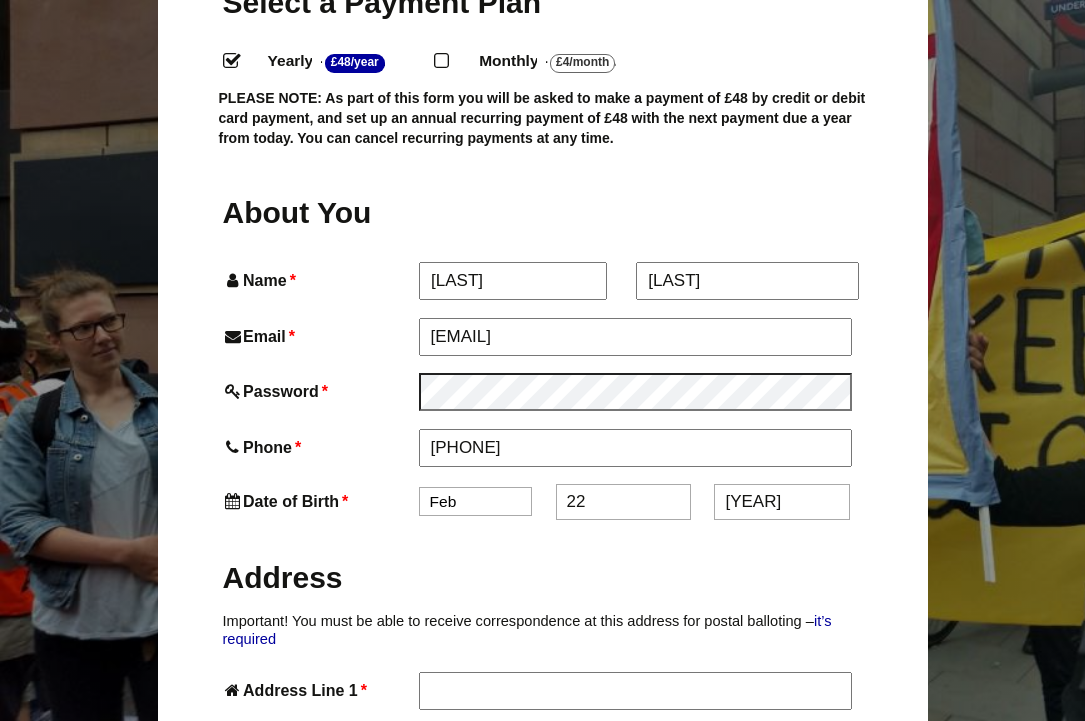 type on "[YEAR]" 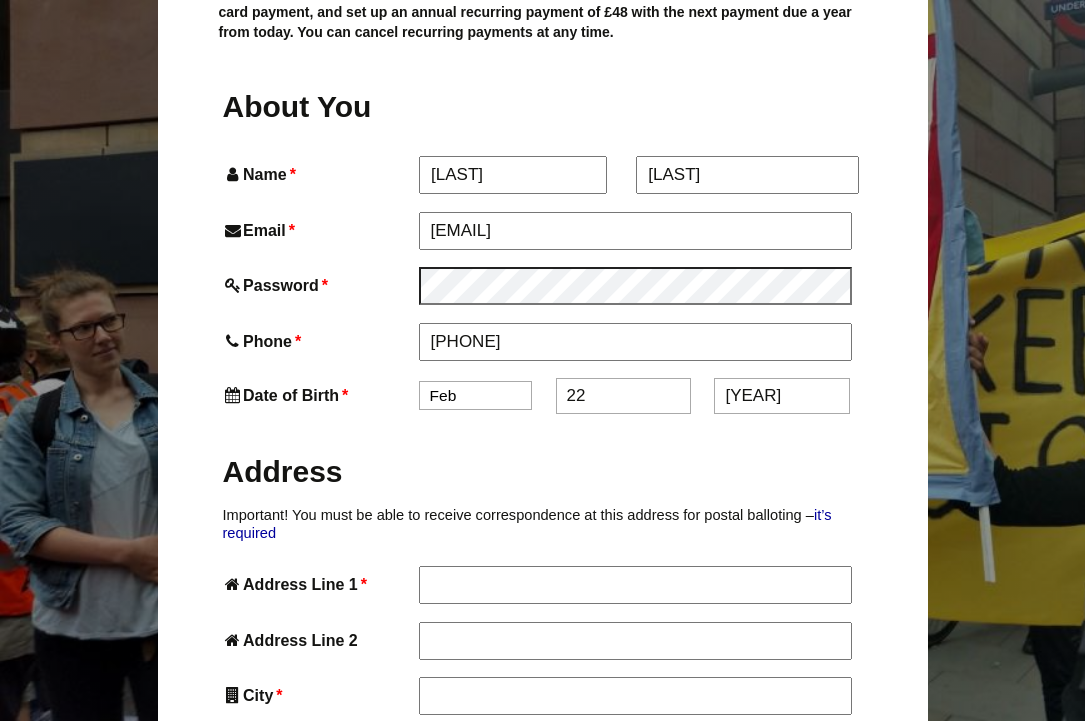 scroll, scrollTop: 668, scrollLeft: 0, axis: vertical 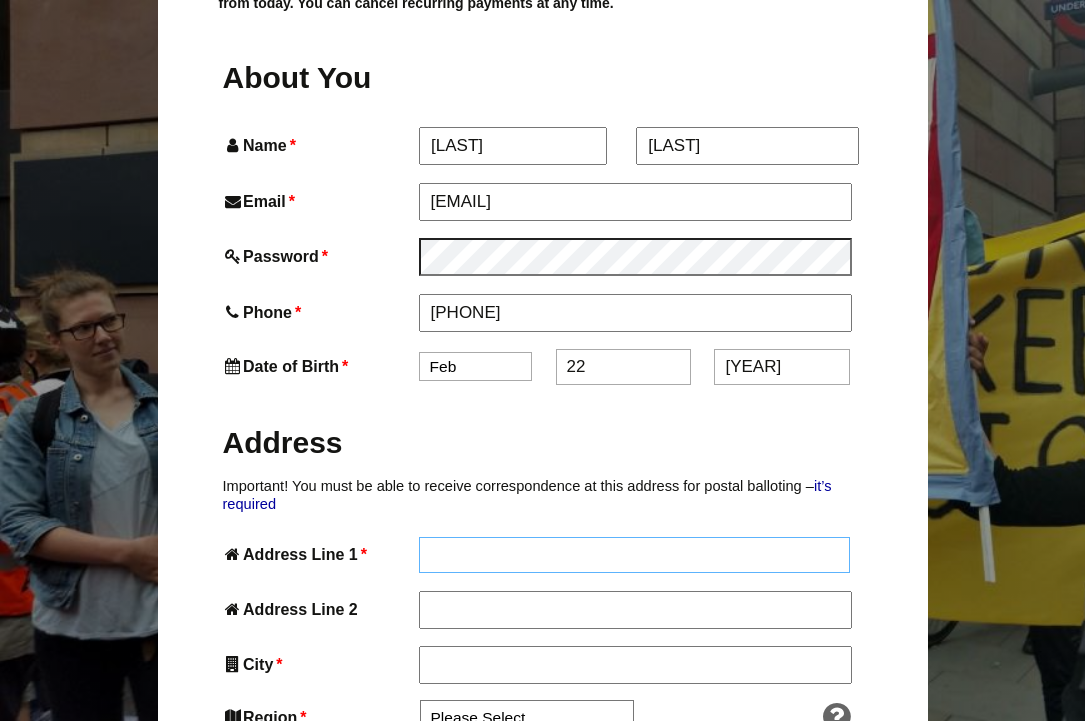 click on "Address Line 1  *" at bounding box center [635, 555] 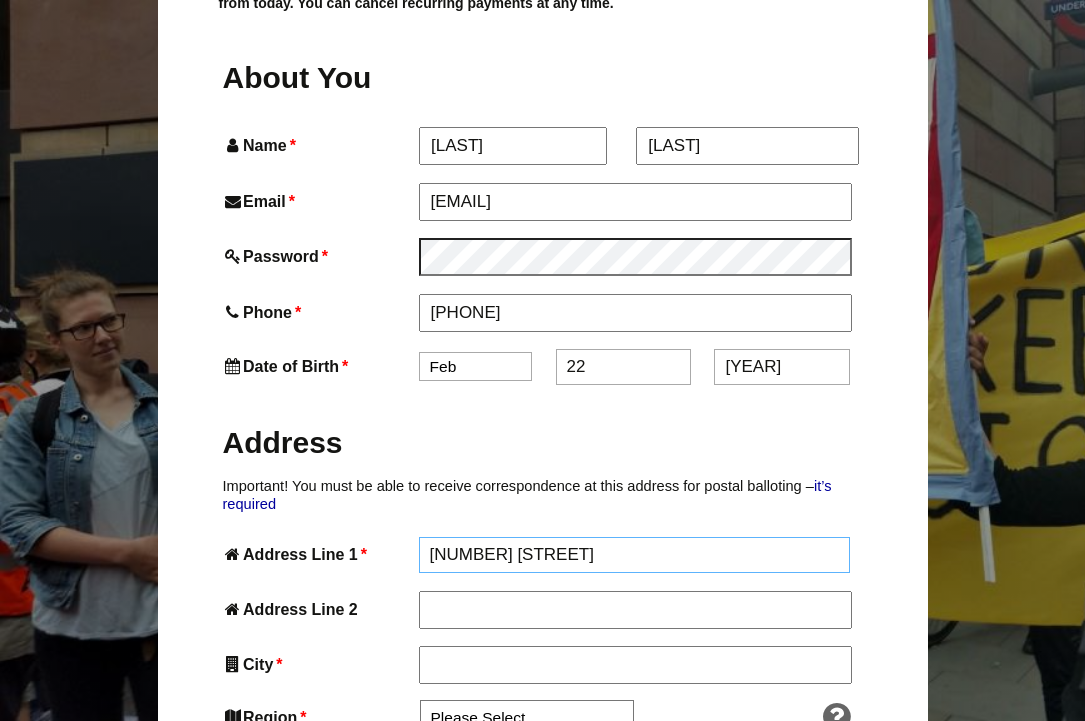 scroll, scrollTop: 815, scrollLeft: 0, axis: vertical 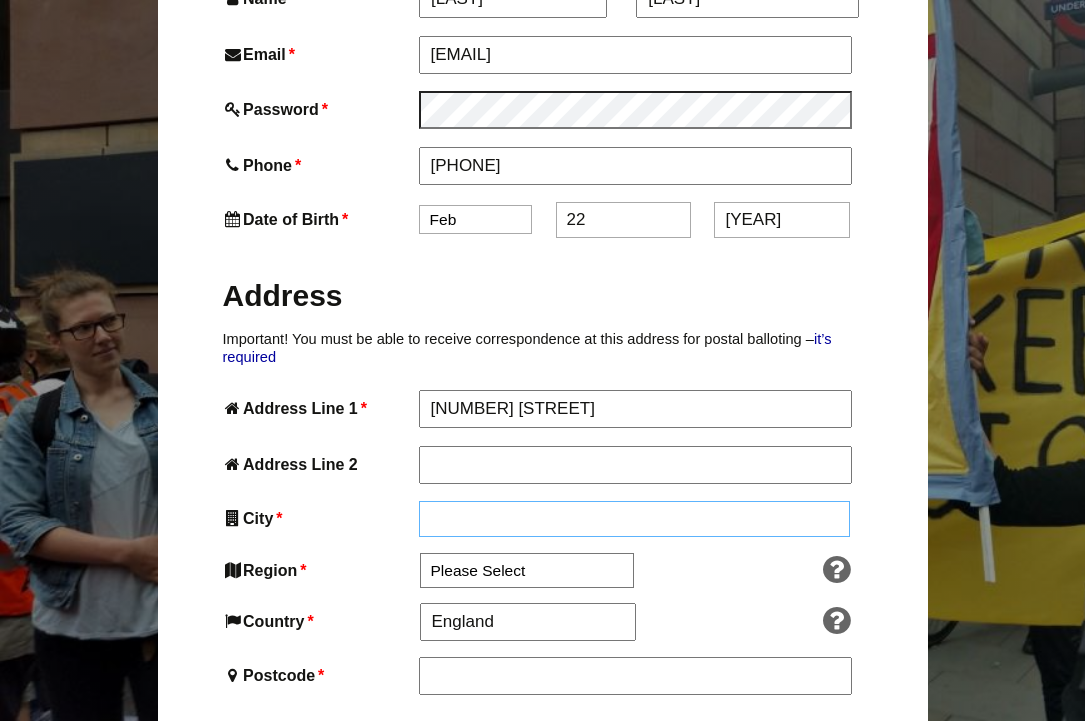 click on "City  *" at bounding box center (635, 519) 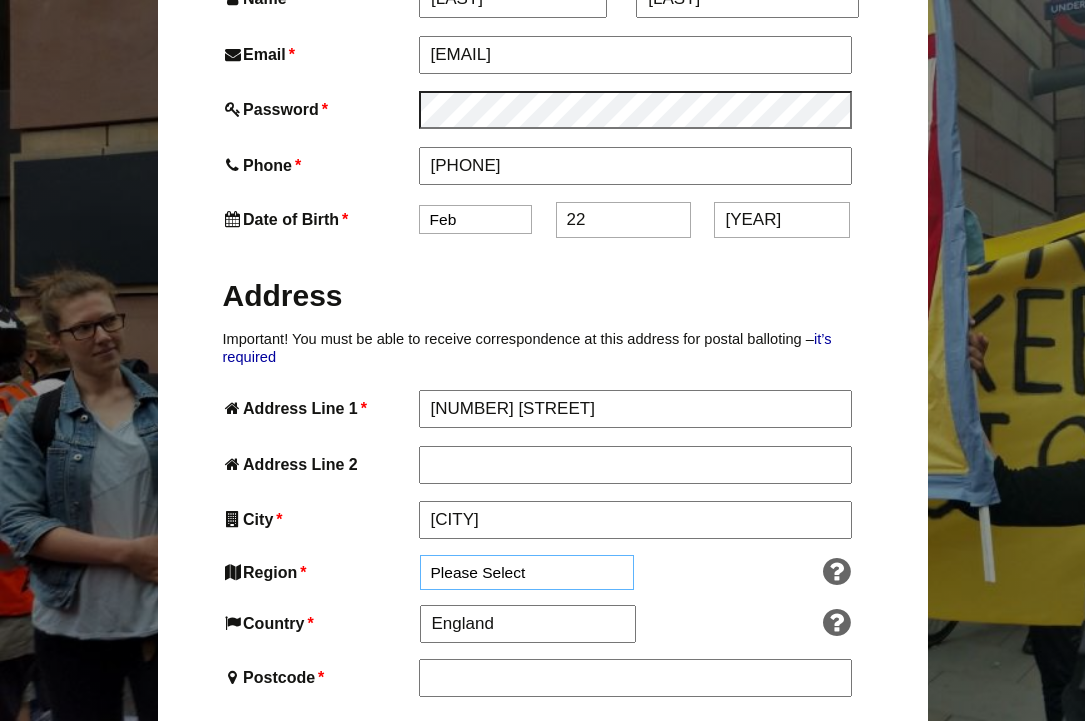 click on "Please Select
South East England
London
North West England
East of England
West Midlands
South West England
Yorkshire and the Humber
East Midlands
North East England" at bounding box center [527, 572] 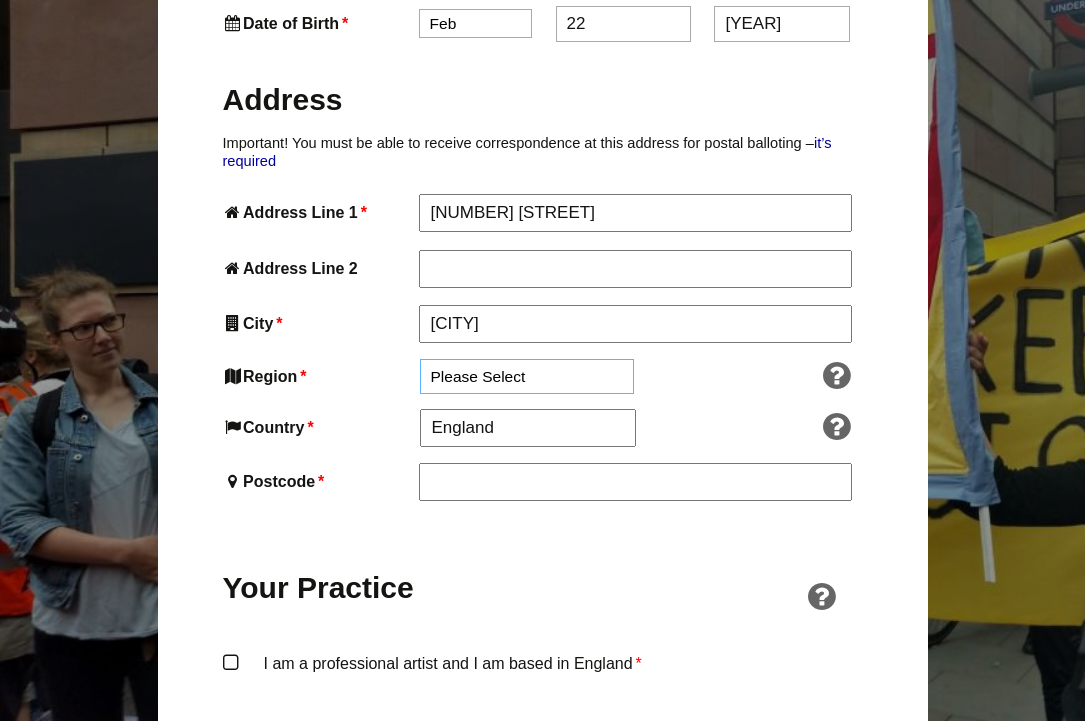 scroll, scrollTop: 1025, scrollLeft: 0, axis: vertical 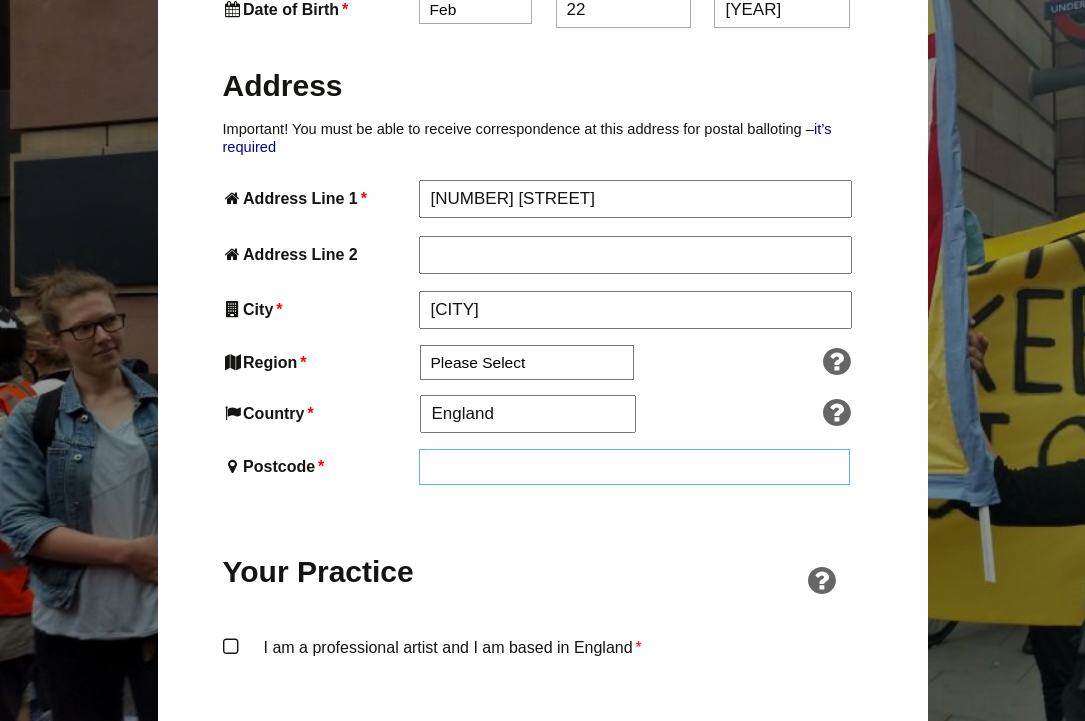 click on "Postcode  *" at bounding box center (635, 467) 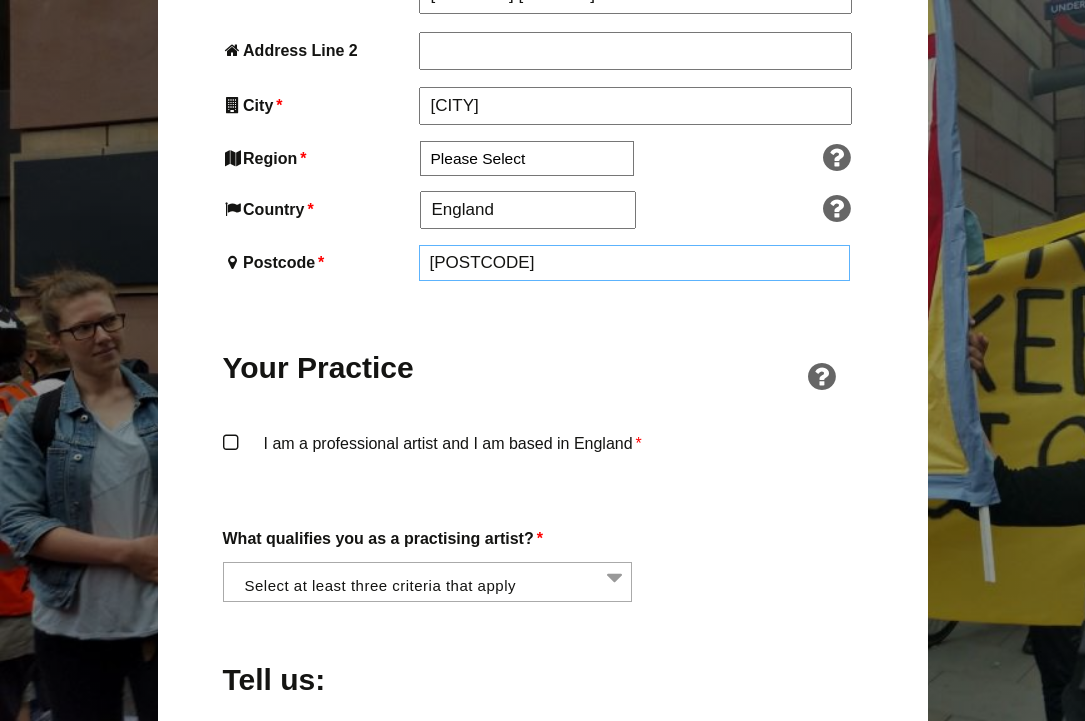 scroll, scrollTop: 1243, scrollLeft: 0, axis: vertical 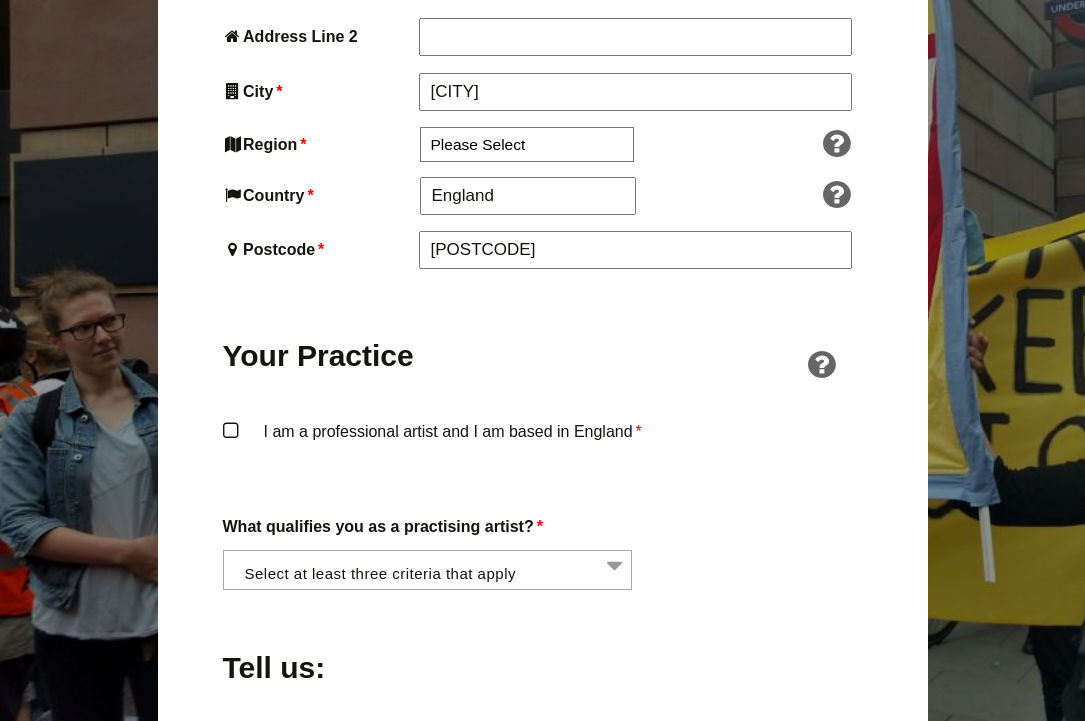 click on "I am a professional artist and I am based in England   *" at bounding box center [543, 448] 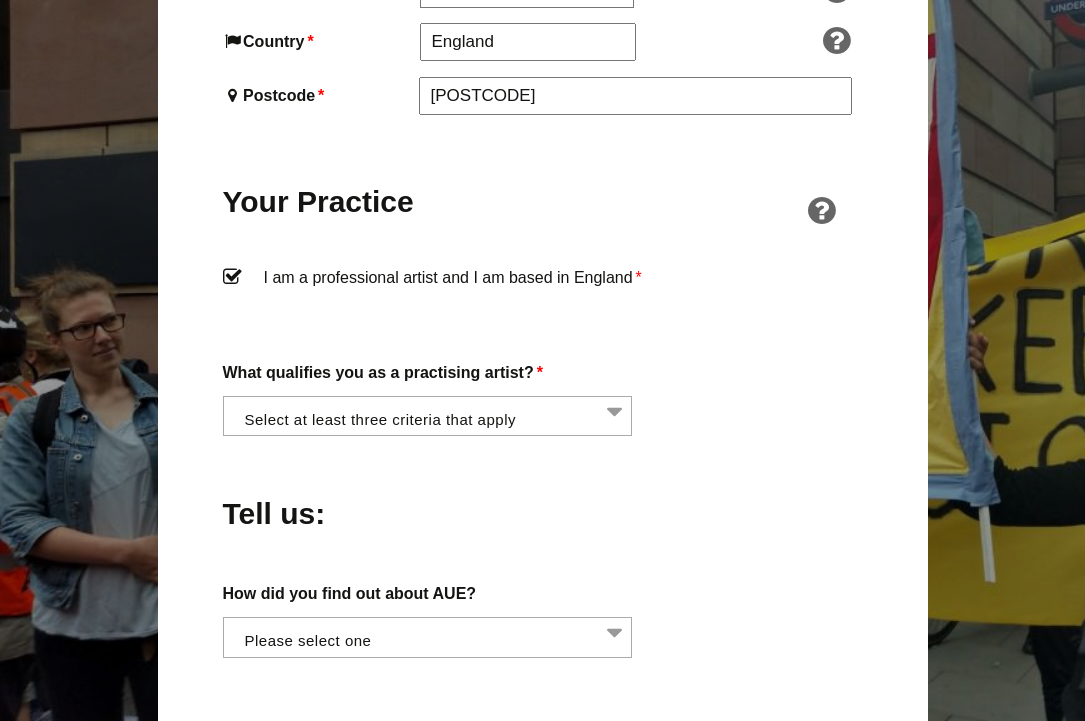 scroll, scrollTop: 1399, scrollLeft: 0, axis: vertical 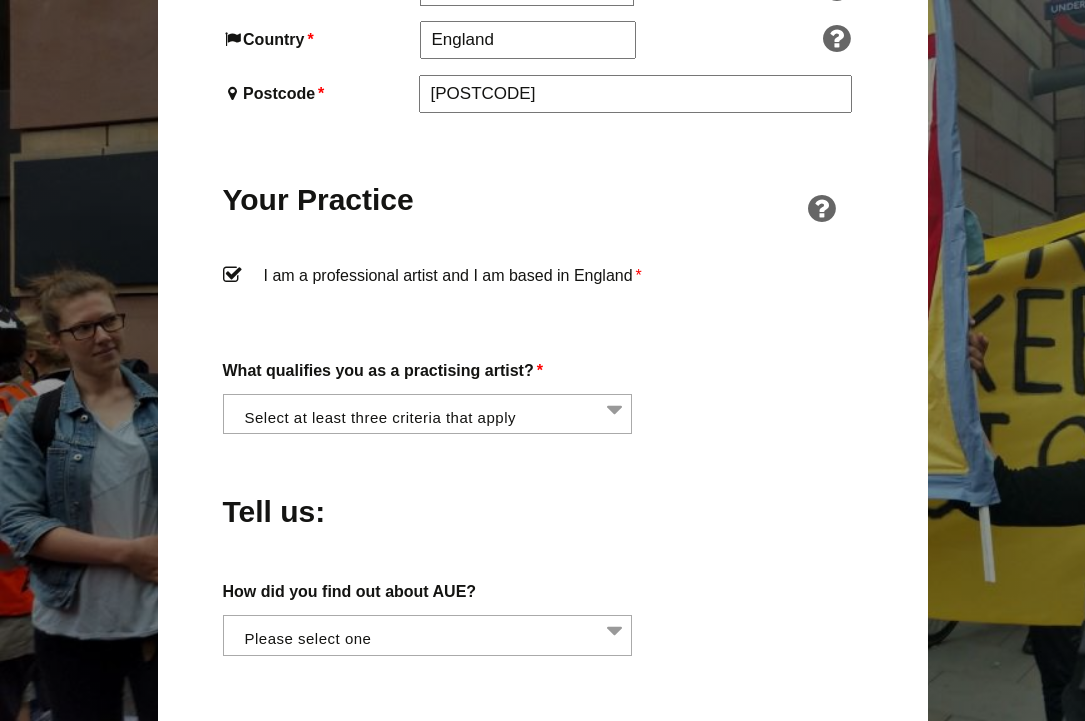 click at bounding box center [434, 412] 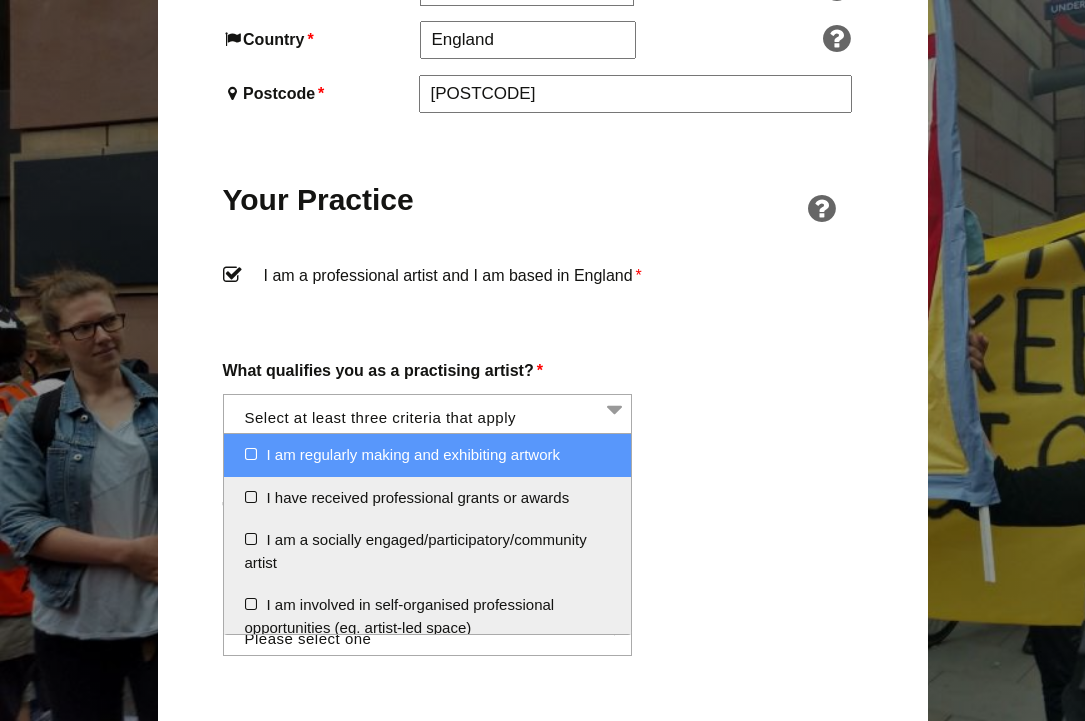 click on "I am regularly making and exhibiting artwork" at bounding box center [428, 455] 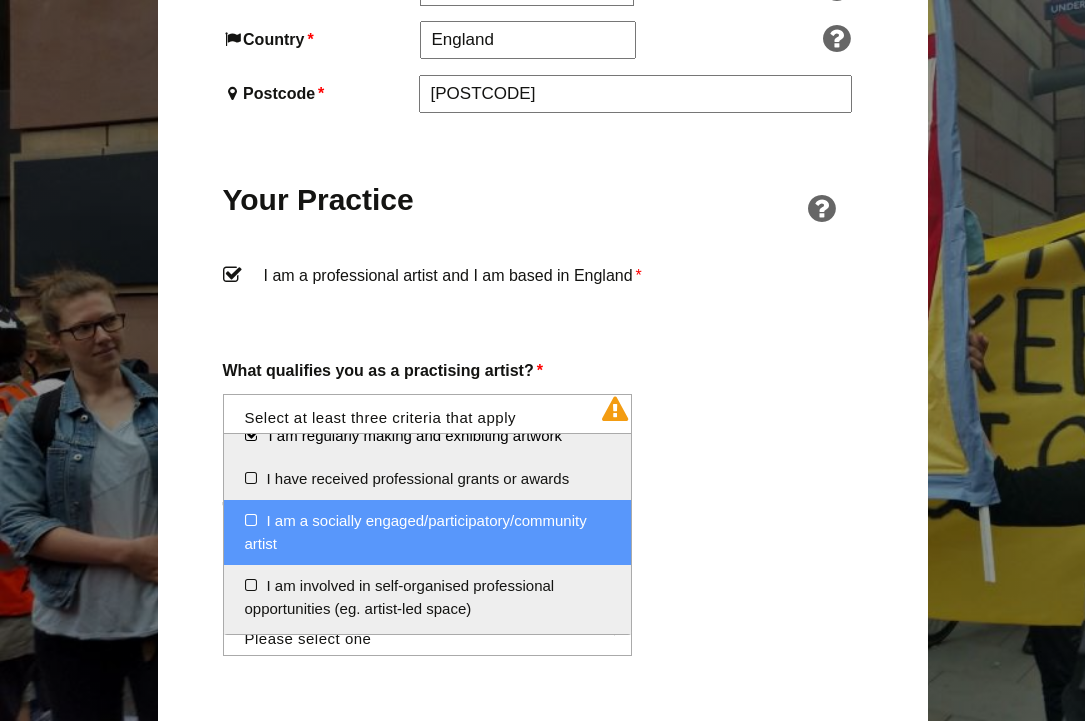 scroll, scrollTop: 41, scrollLeft: 0, axis: vertical 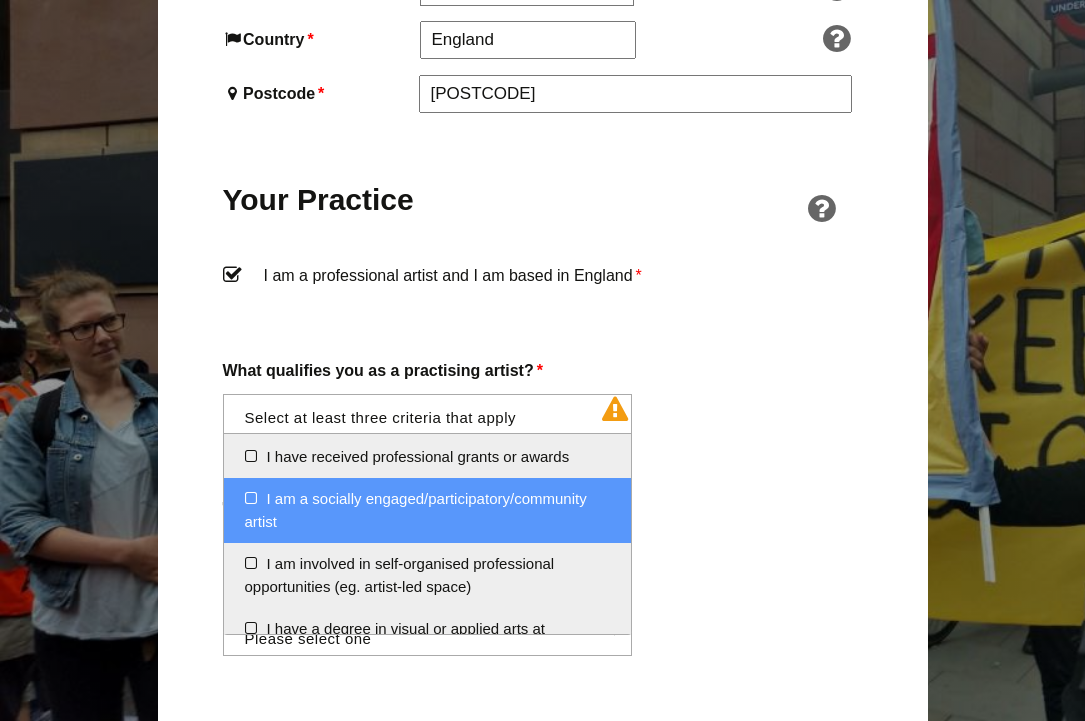 click on "I am a socially engaged/participatory/community artist" at bounding box center [428, 510] 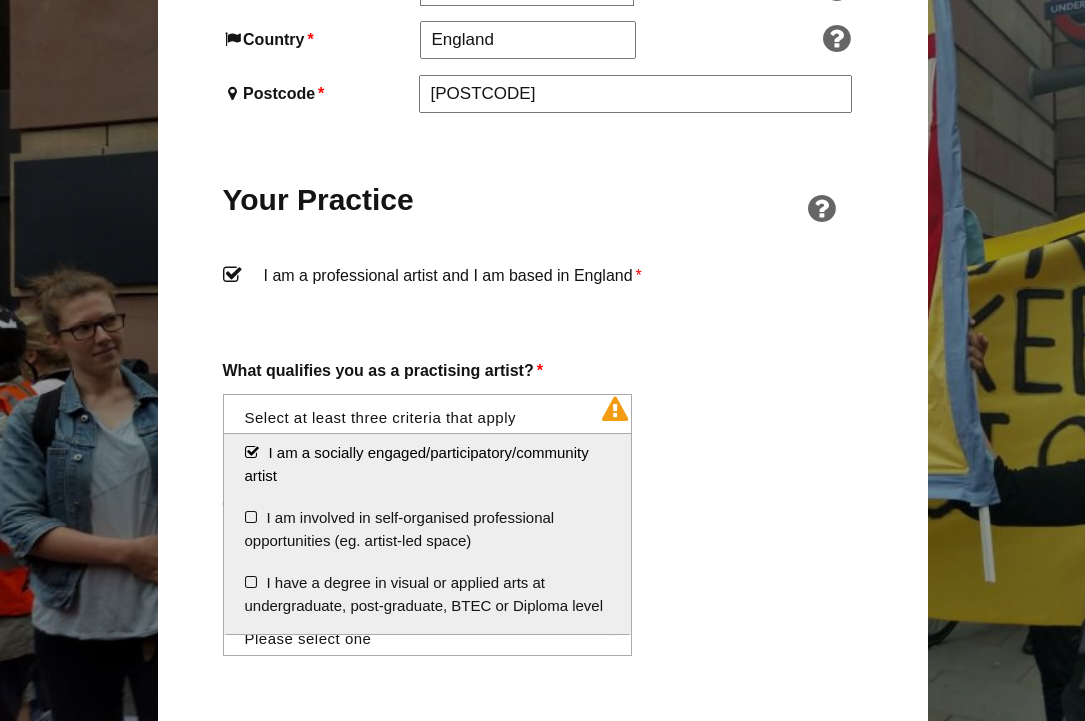 scroll, scrollTop: 98, scrollLeft: 0, axis: vertical 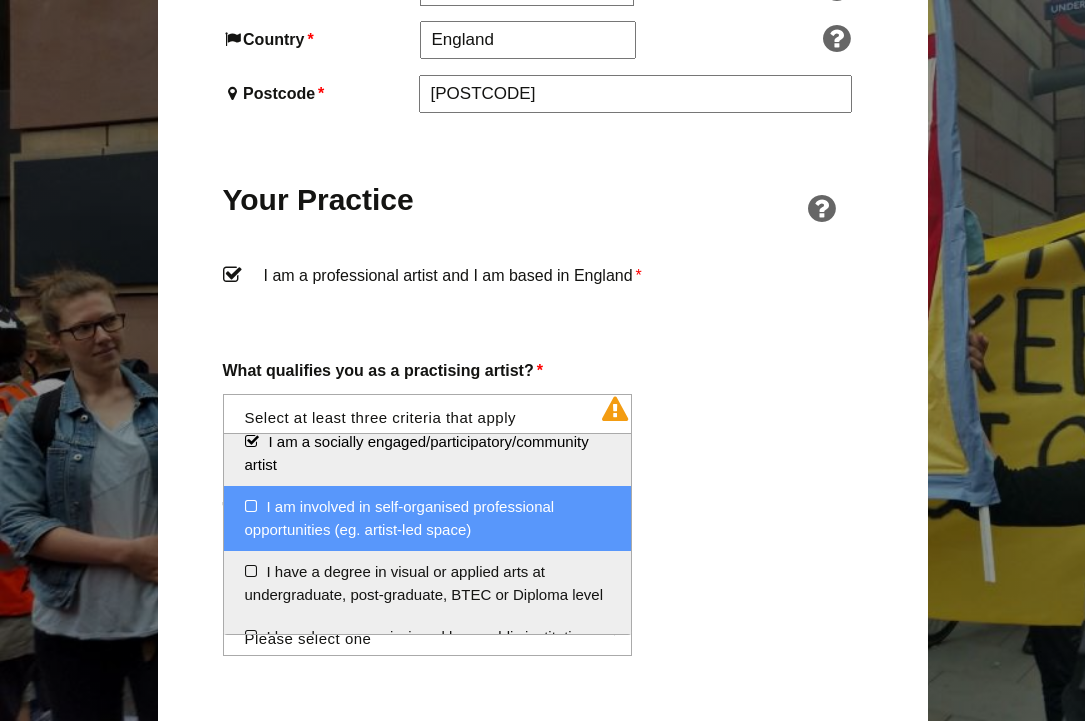 click on "I am involved in self-organised professional opportunities (eg. artist-led space)" at bounding box center [428, 518] 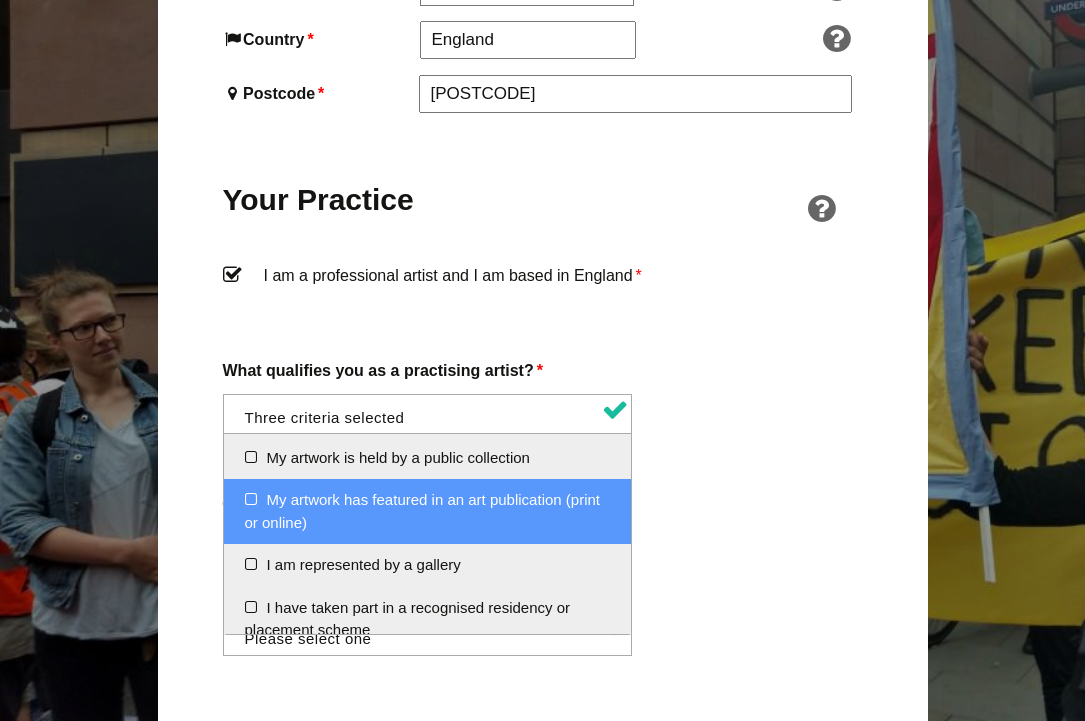 scroll, scrollTop: 338, scrollLeft: 0, axis: vertical 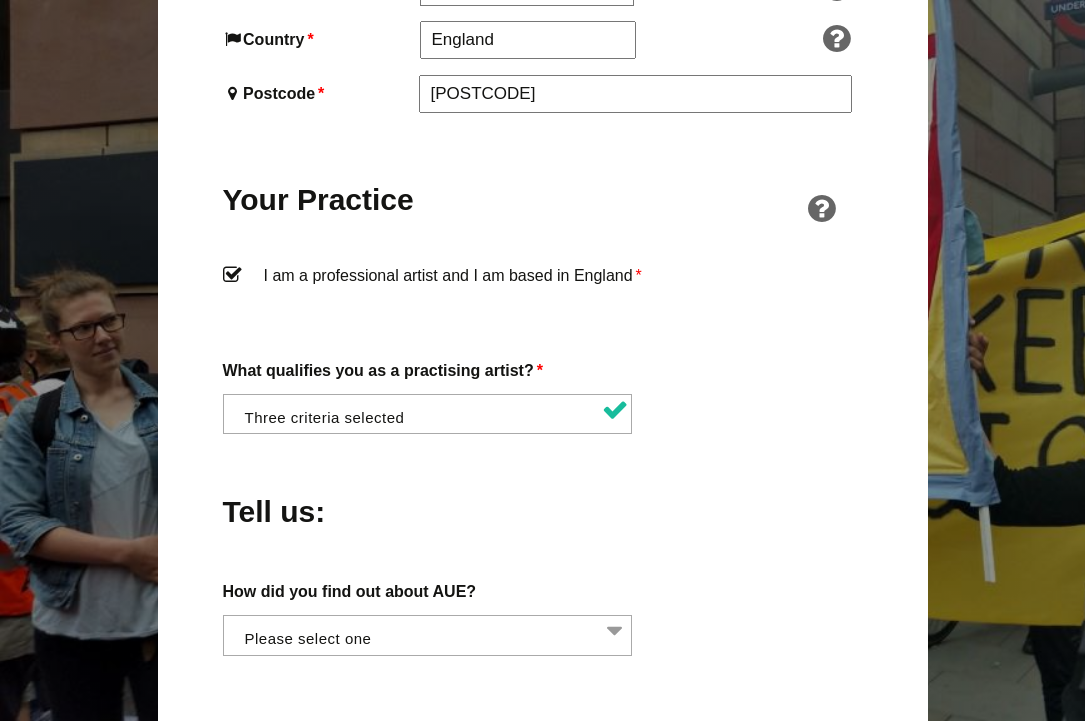 click on "Tell us:" at bounding box center (543, 506) 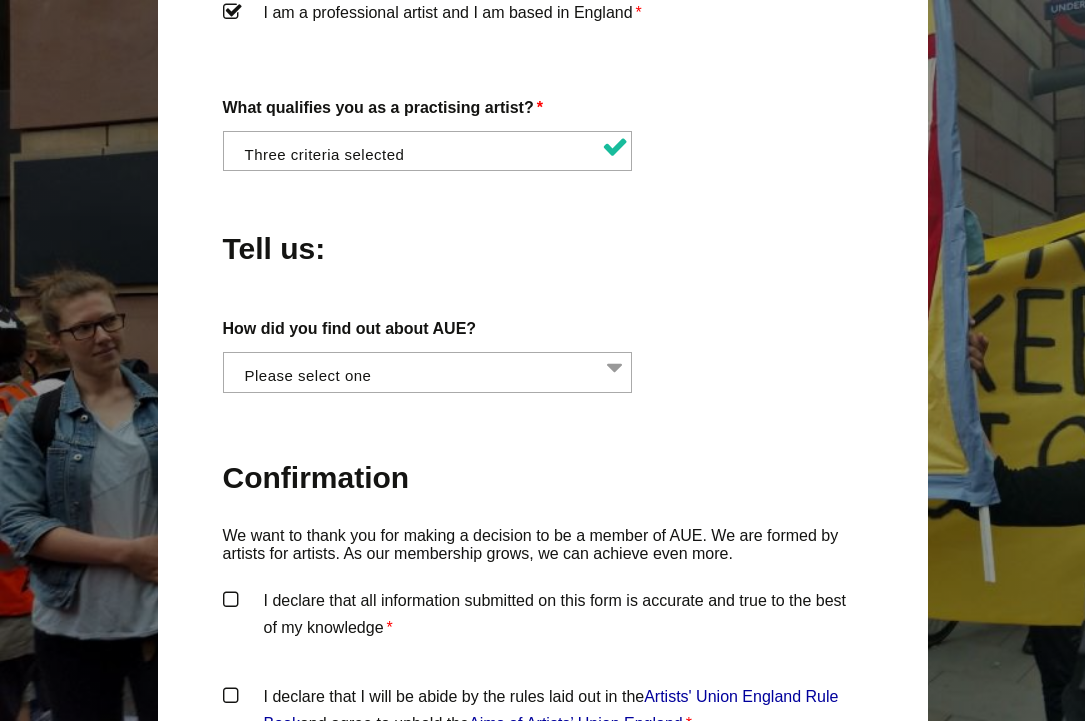 scroll, scrollTop: 1661, scrollLeft: 0, axis: vertical 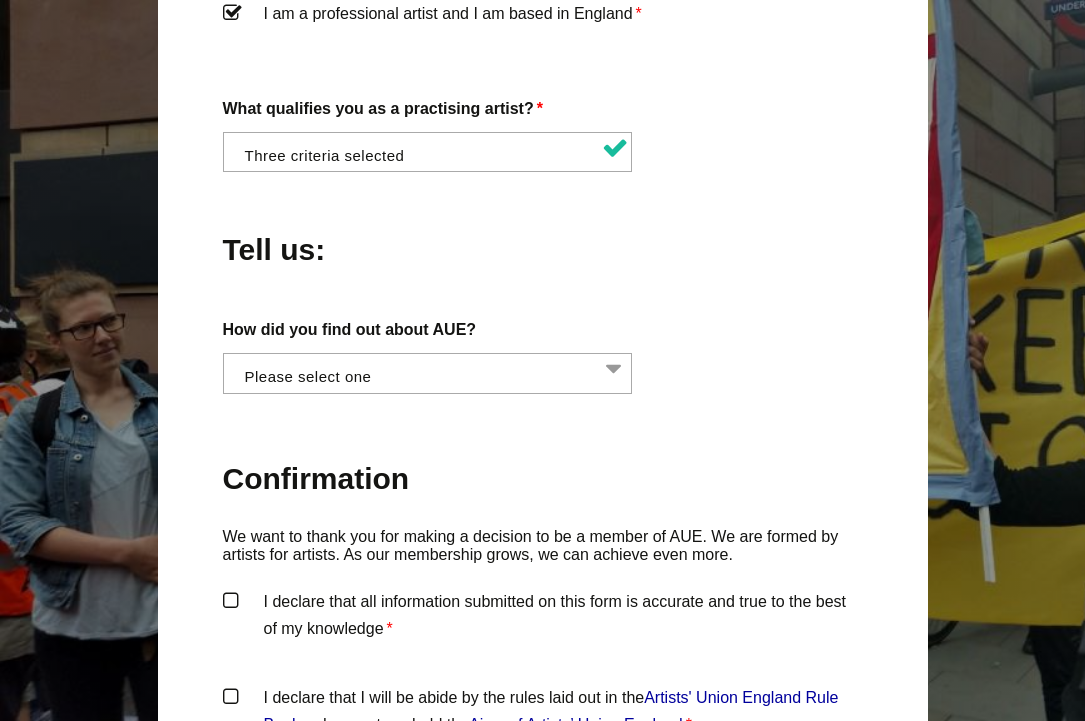click at bounding box center [433, 371] 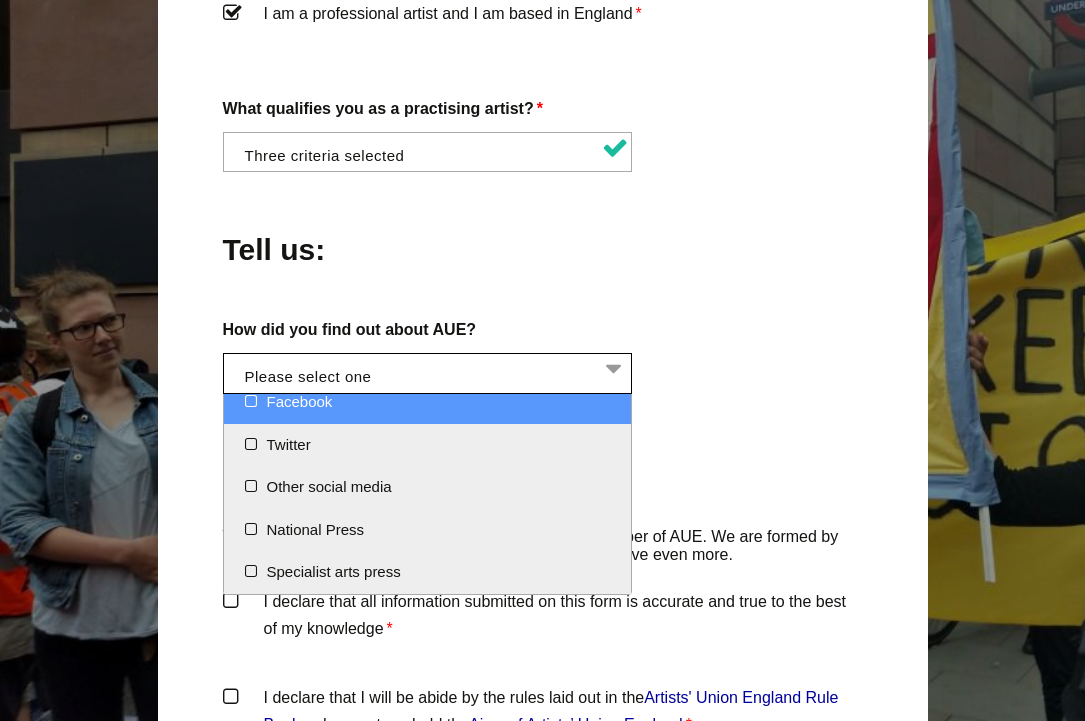 scroll, scrollTop: 0, scrollLeft: 0, axis: both 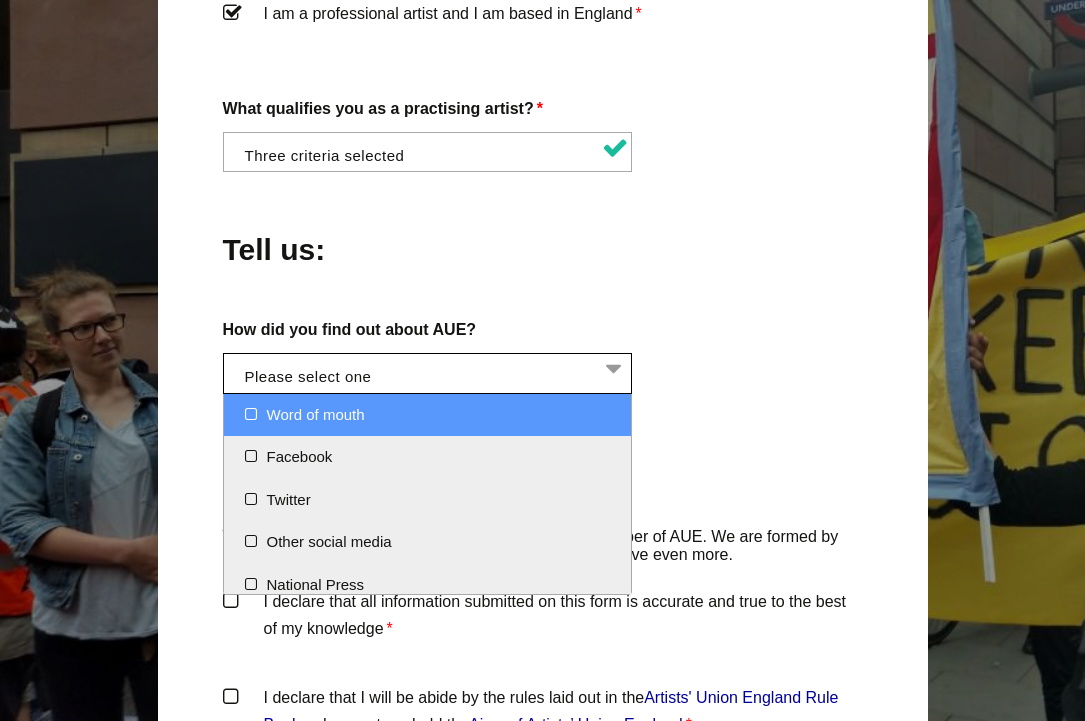 select on "Word of mouth" 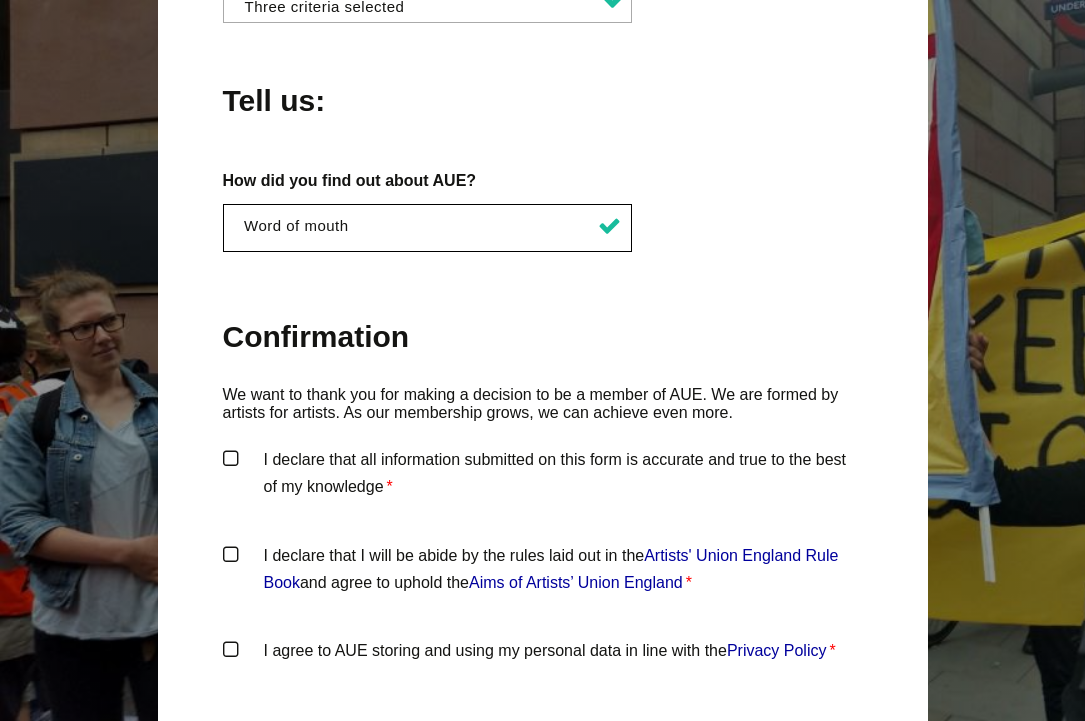 scroll, scrollTop: 1817, scrollLeft: 0, axis: vertical 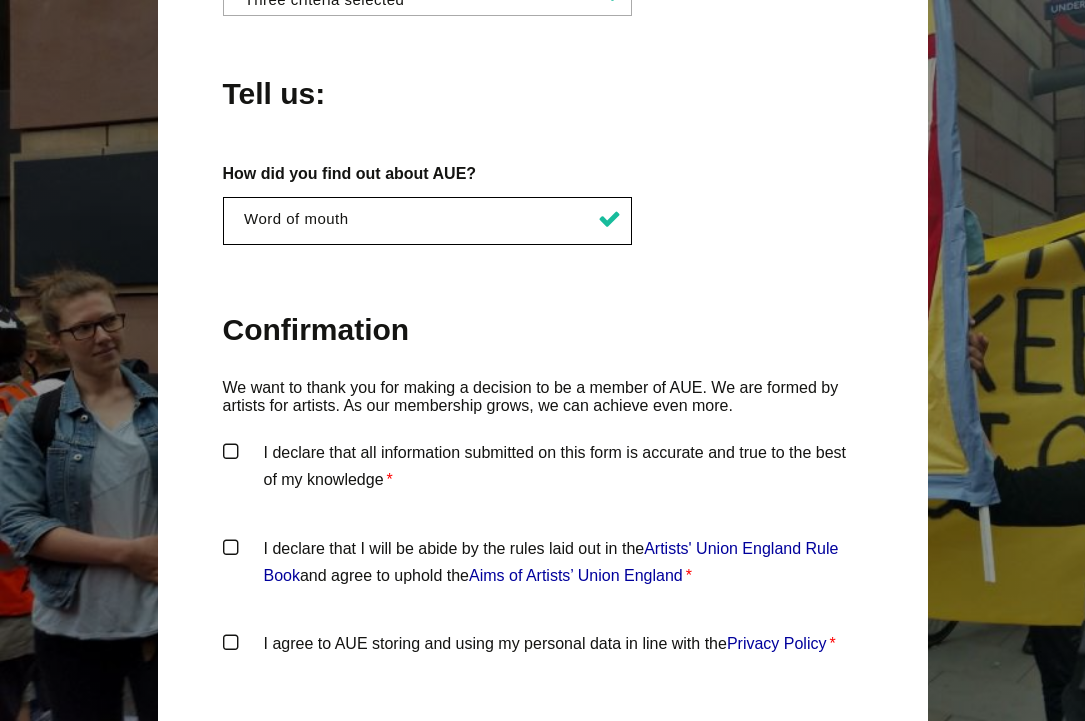 click on "I declare that all information submitted on this form is accurate and true to the best of my knowledge  *" at bounding box center (543, 469) 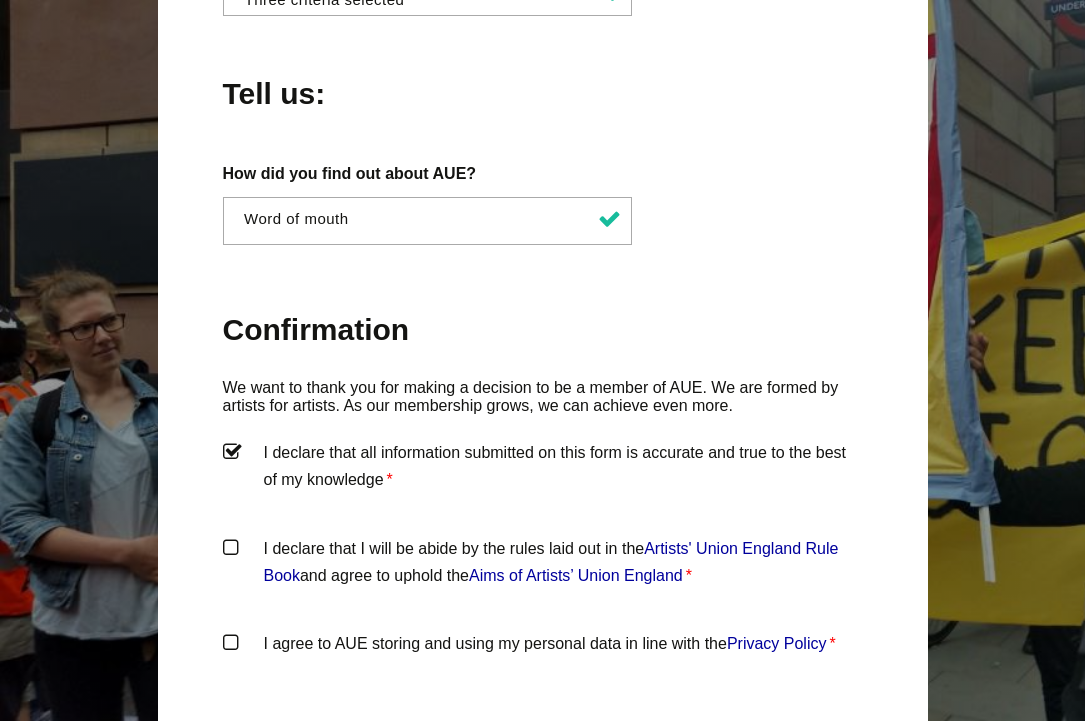 click on "I declare that I will be abide by the rules laid out in the  Artists' Union England Rule Book  and agree to uphold the  Aims of Artists’ Union England  *" at bounding box center [543, 565] 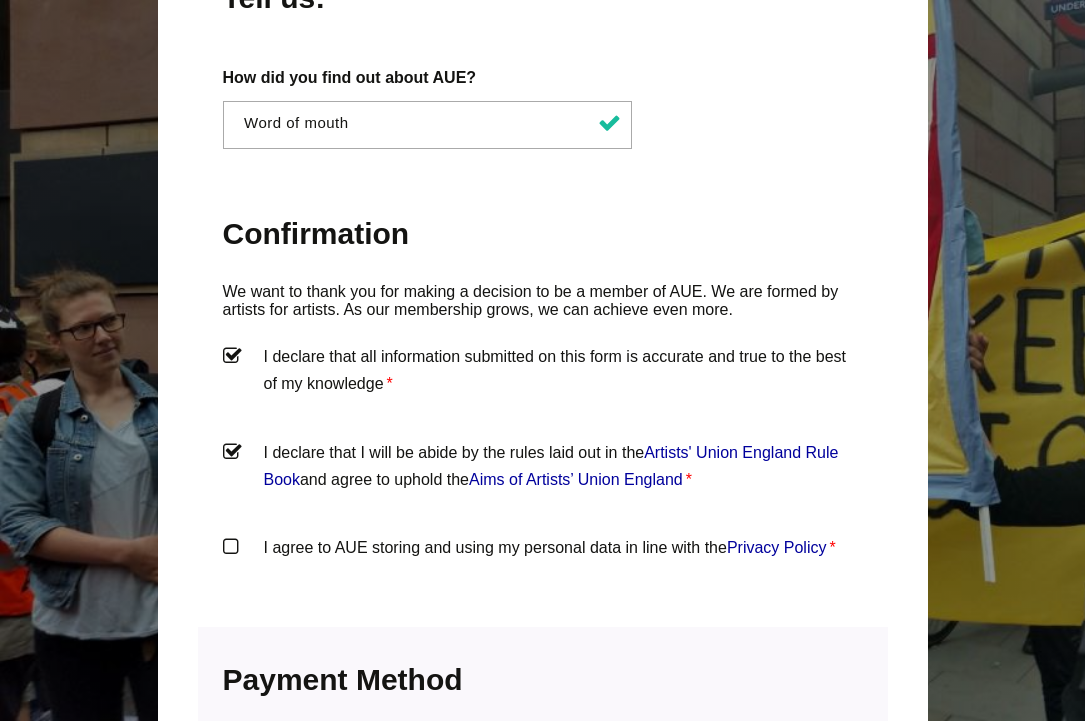 scroll, scrollTop: 1916, scrollLeft: 0, axis: vertical 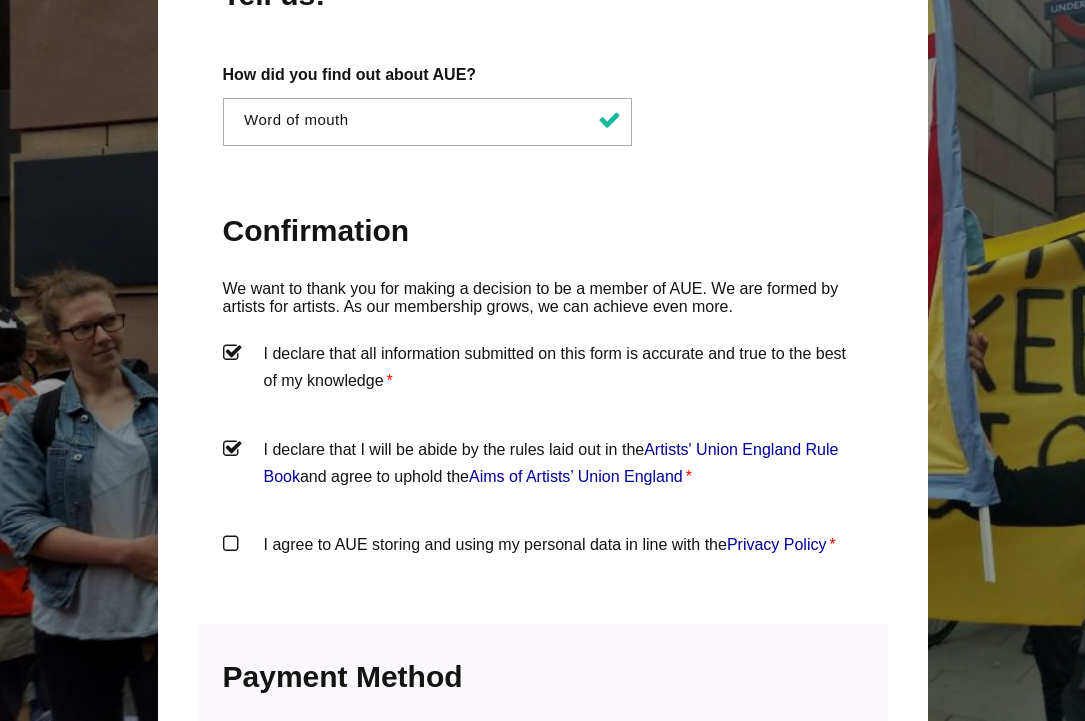 click on "I agree to AUE storing and using my personal data in line with the  Privacy Policy  *" at bounding box center (543, 561) 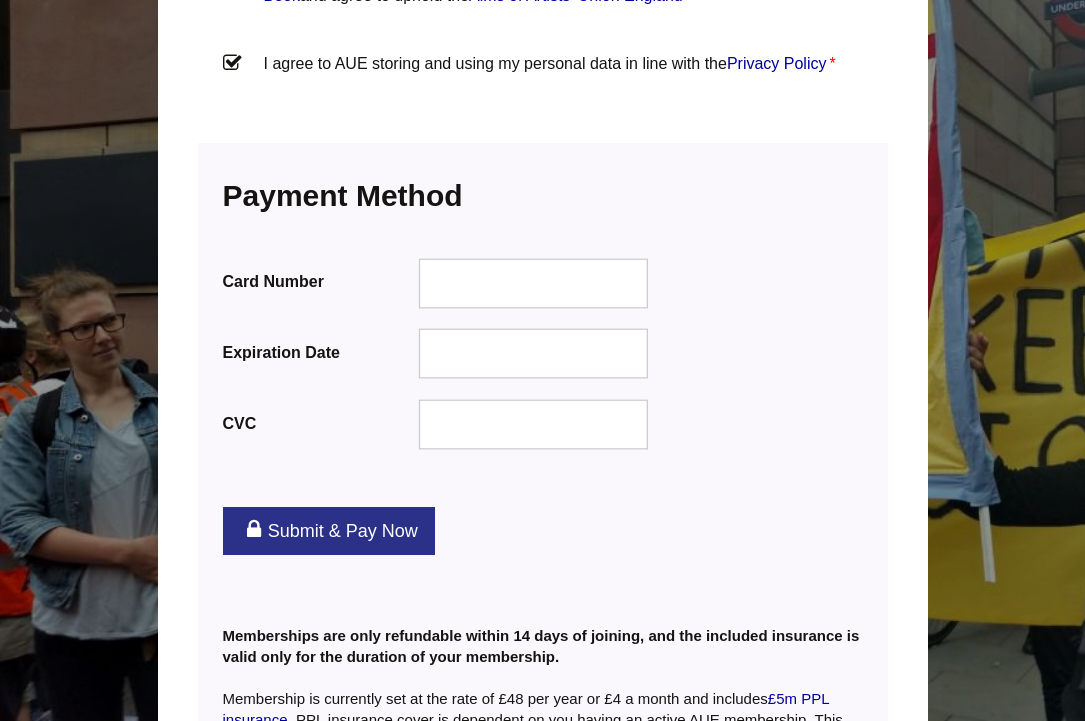 scroll, scrollTop: 2409, scrollLeft: 0, axis: vertical 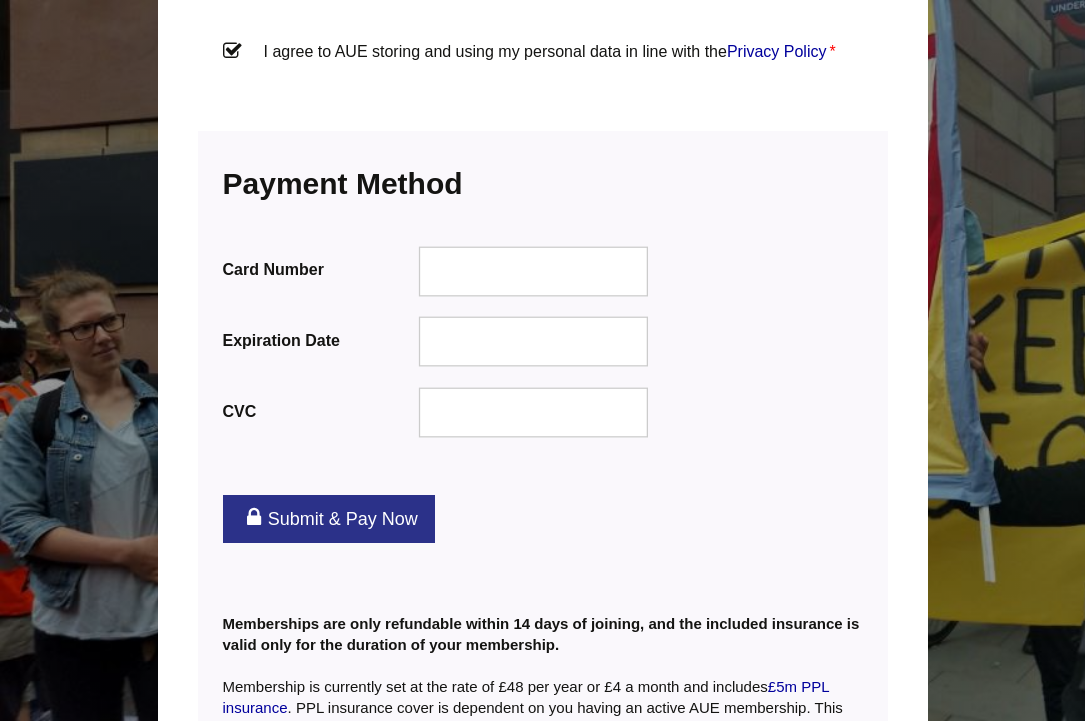 click on "Submit & Pay Now" at bounding box center (329, 519) 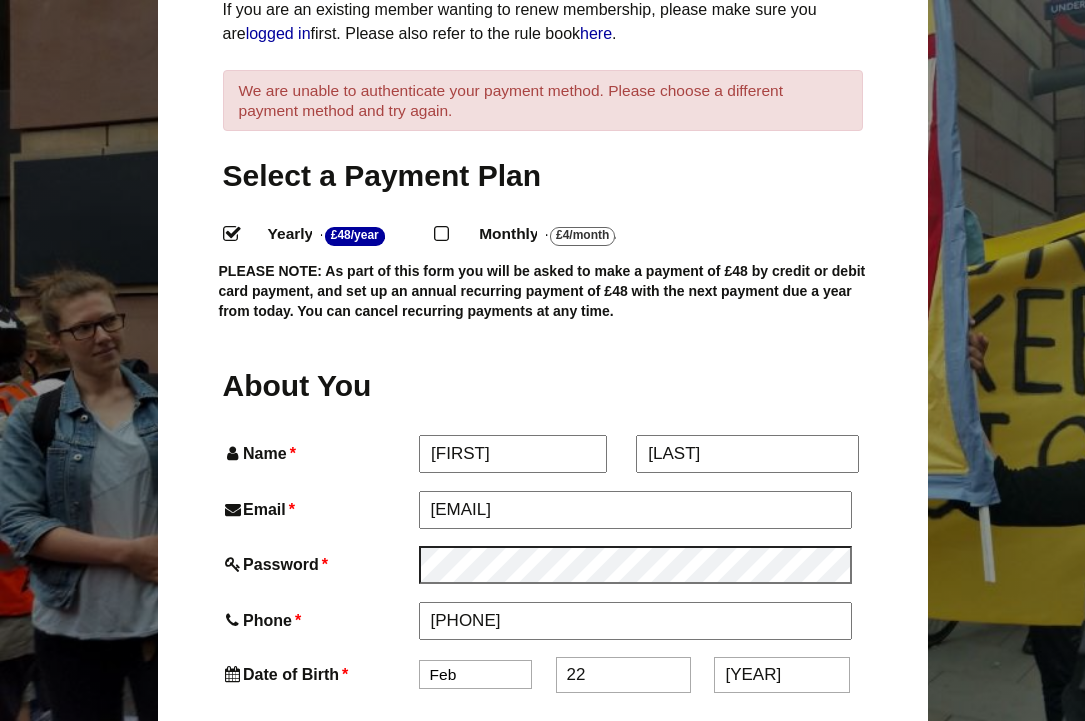 scroll, scrollTop: 0, scrollLeft: 0, axis: both 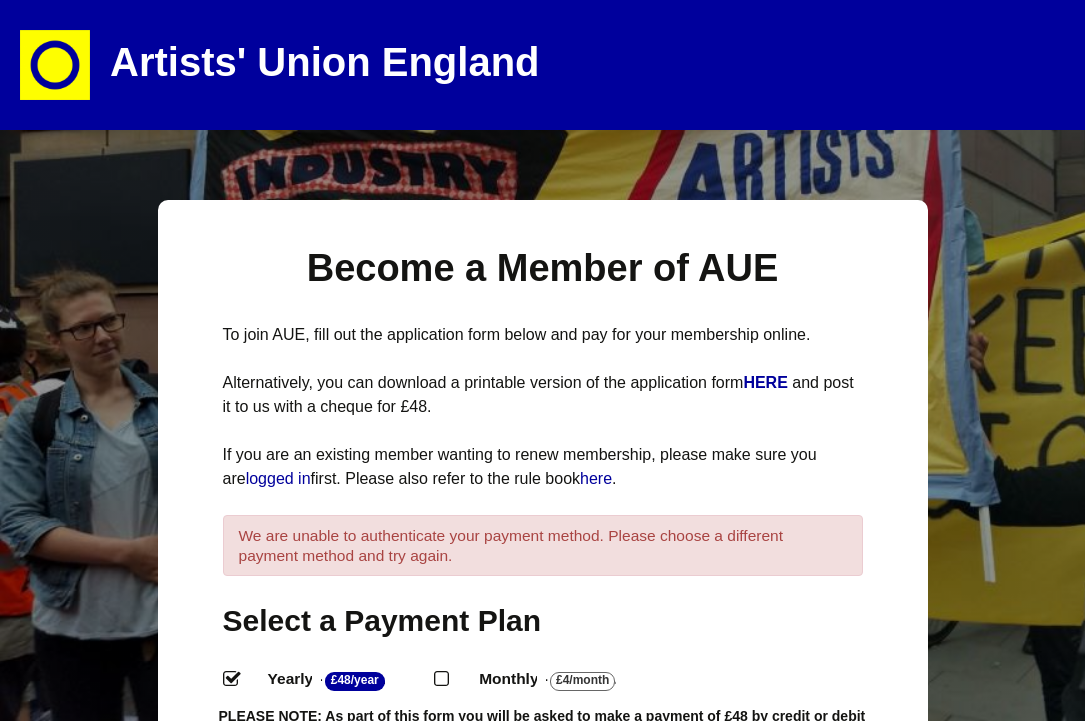 click at bounding box center [55, 65] 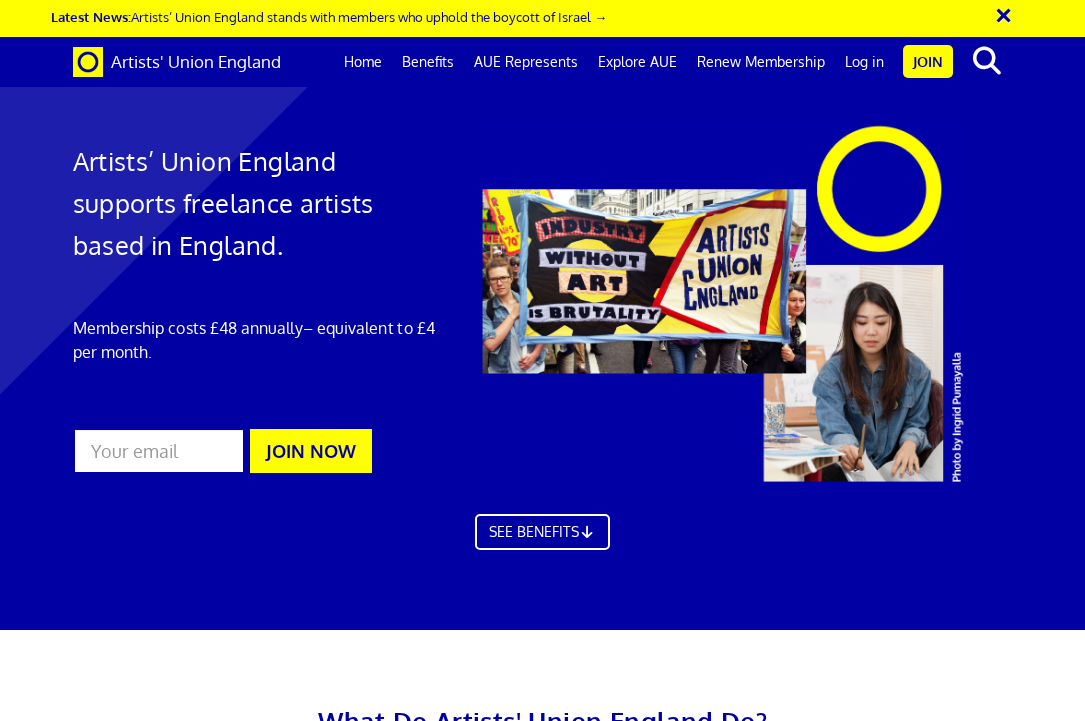 scroll, scrollTop: 0, scrollLeft: 0, axis: both 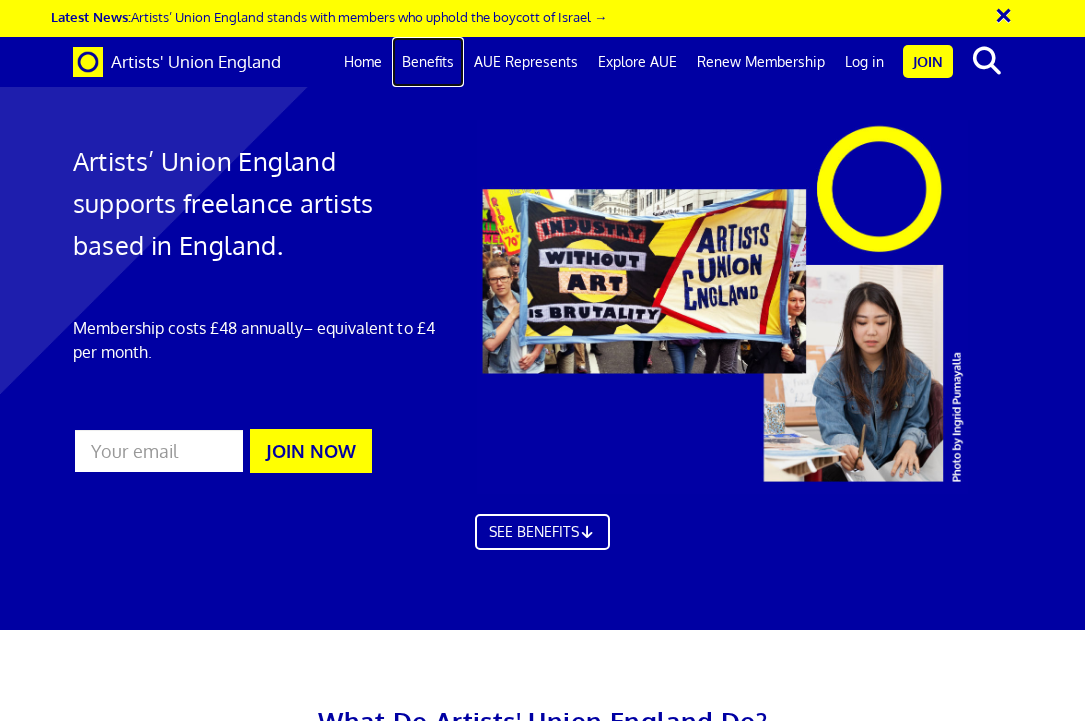 click on "Benefits" at bounding box center (428, 62) 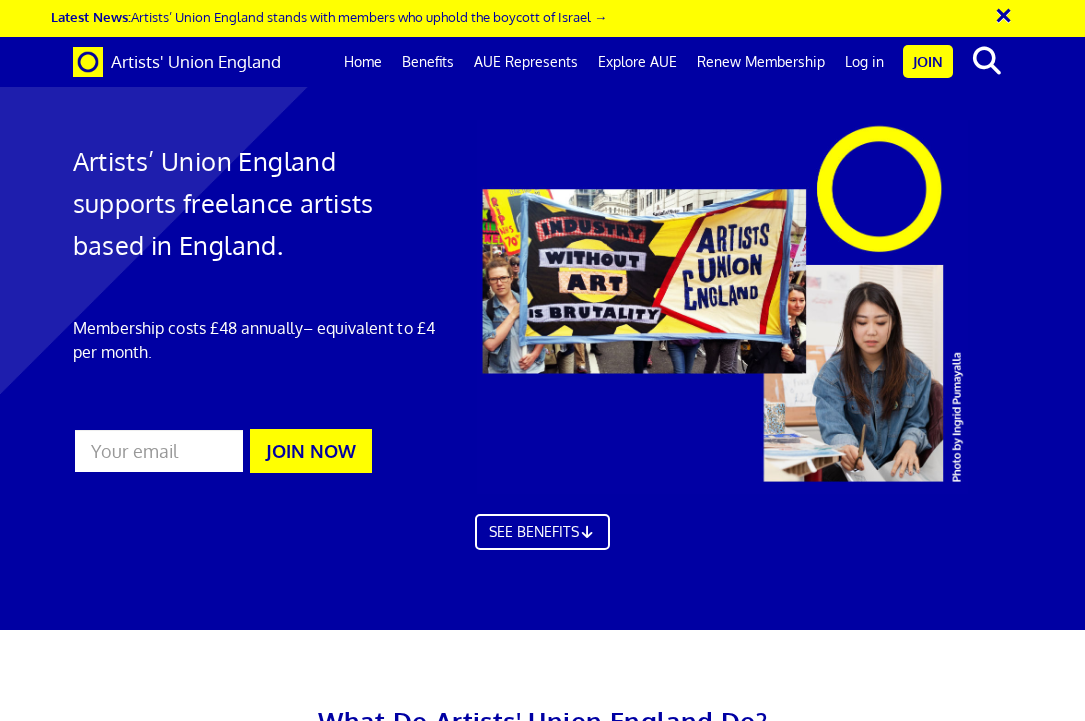 scroll, scrollTop: 990, scrollLeft: 0, axis: vertical 